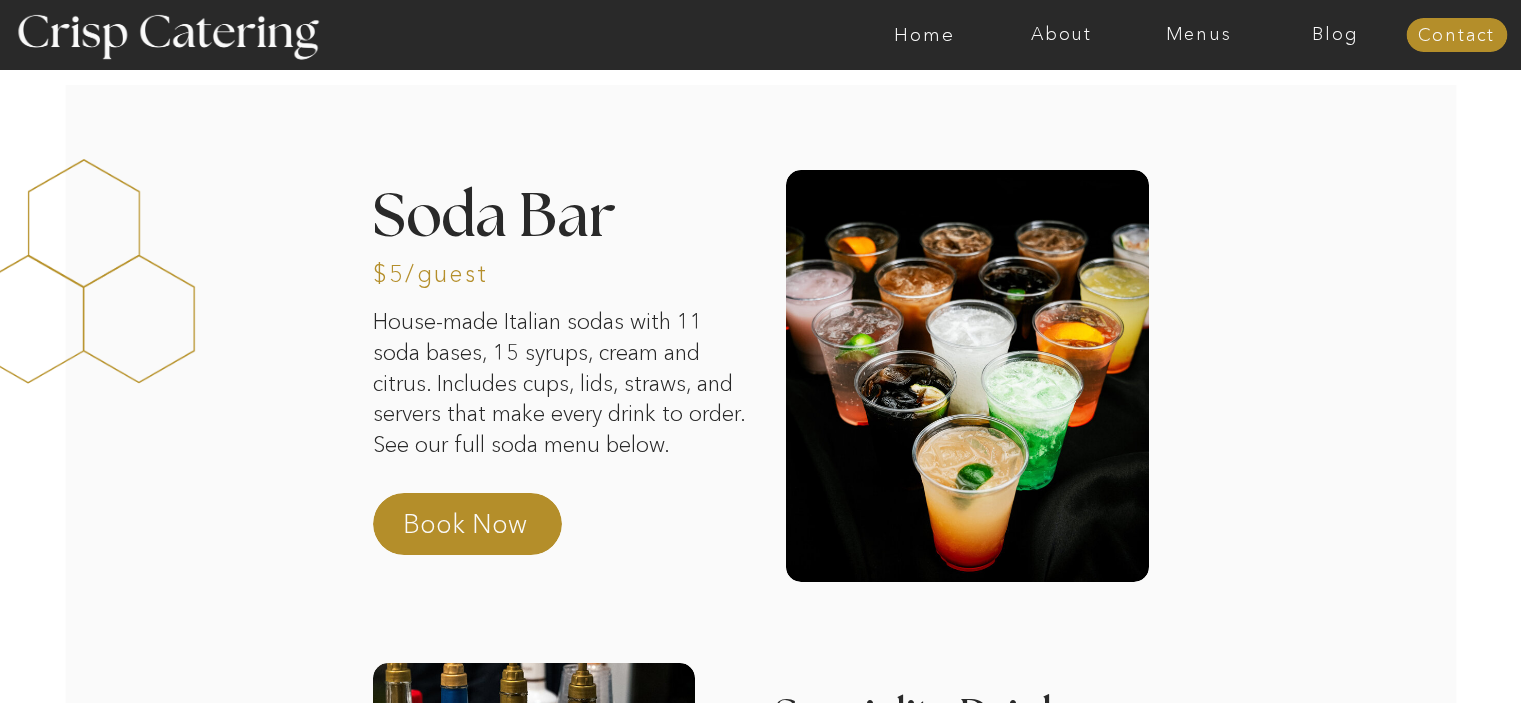 scroll, scrollTop: 306, scrollLeft: 0, axis: vertical 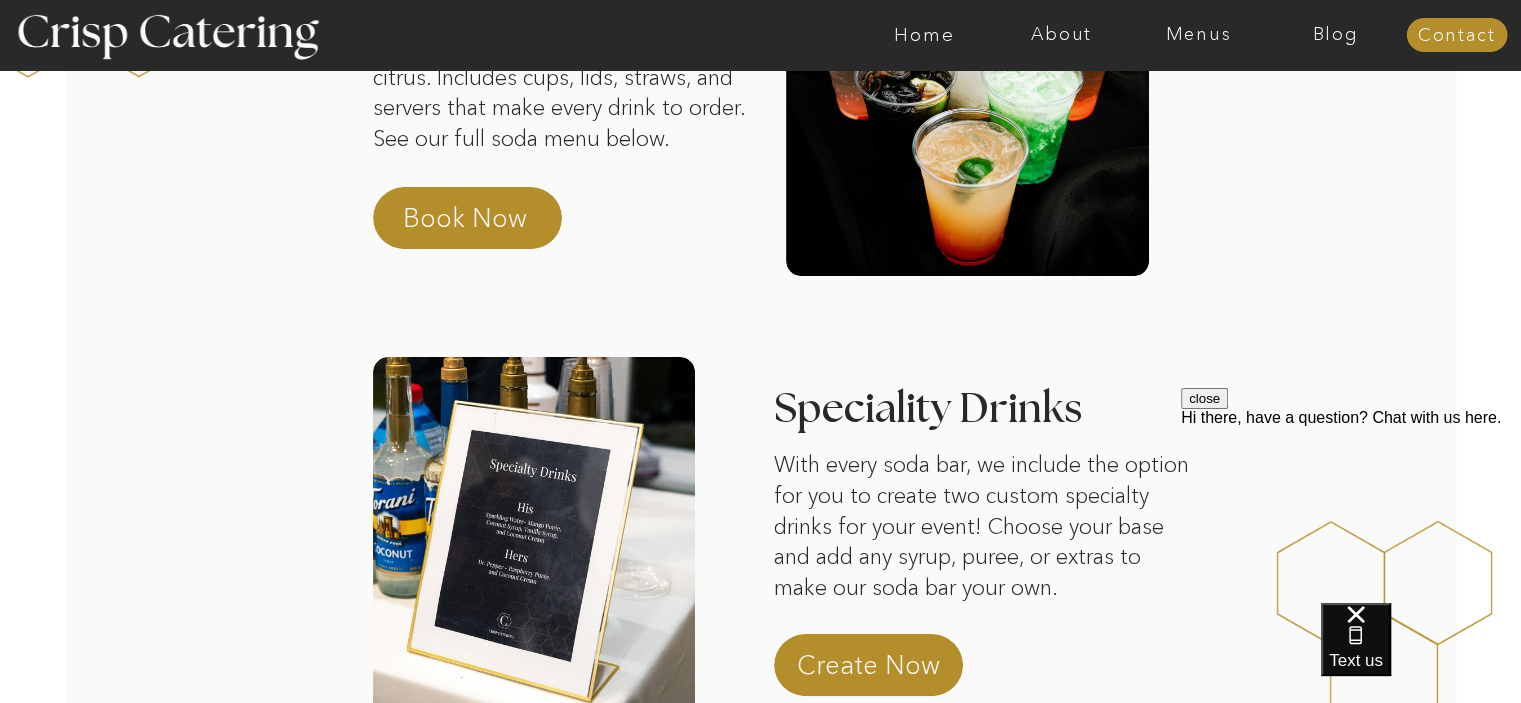 click on "About Home Menus Contact Blog About Crisp Crisp Cares Reviews faq About Home Menus Contact Blog Winter (Sep-Feb) Summer (Mar-Aug) About Home Menus Contact Blog Four Course Dream House-made Italian sodas with 11 soda bases, 15 syrups, cream and citrus. Includes cups, lids, straws, and servers that make every drink to order. See our full soda menu below.  Soda Bar With every soda bar, we include the option for you to create two custom specialty drinks for your event! Choose your base and add any syrup, puree, or extras to make our soda bar your own. Speciality Drinks Book Now $5/guest Create Now Panini Bar Fry Bar Donut Bar What pairs well with the Soda Bar Summer Menu We're so excited to work with you! Fill out the form below to give us some details about your event, and a member of our team will reach out within 12 hours. Book Now Thank you for getting in touch. We will reply to you within 24 hours. Privacy Policy Terms and Conditions Back to Top © 2025 Crisp Catering
[PHONE] Home About Menus Contact" at bounding box center [760, 1912] 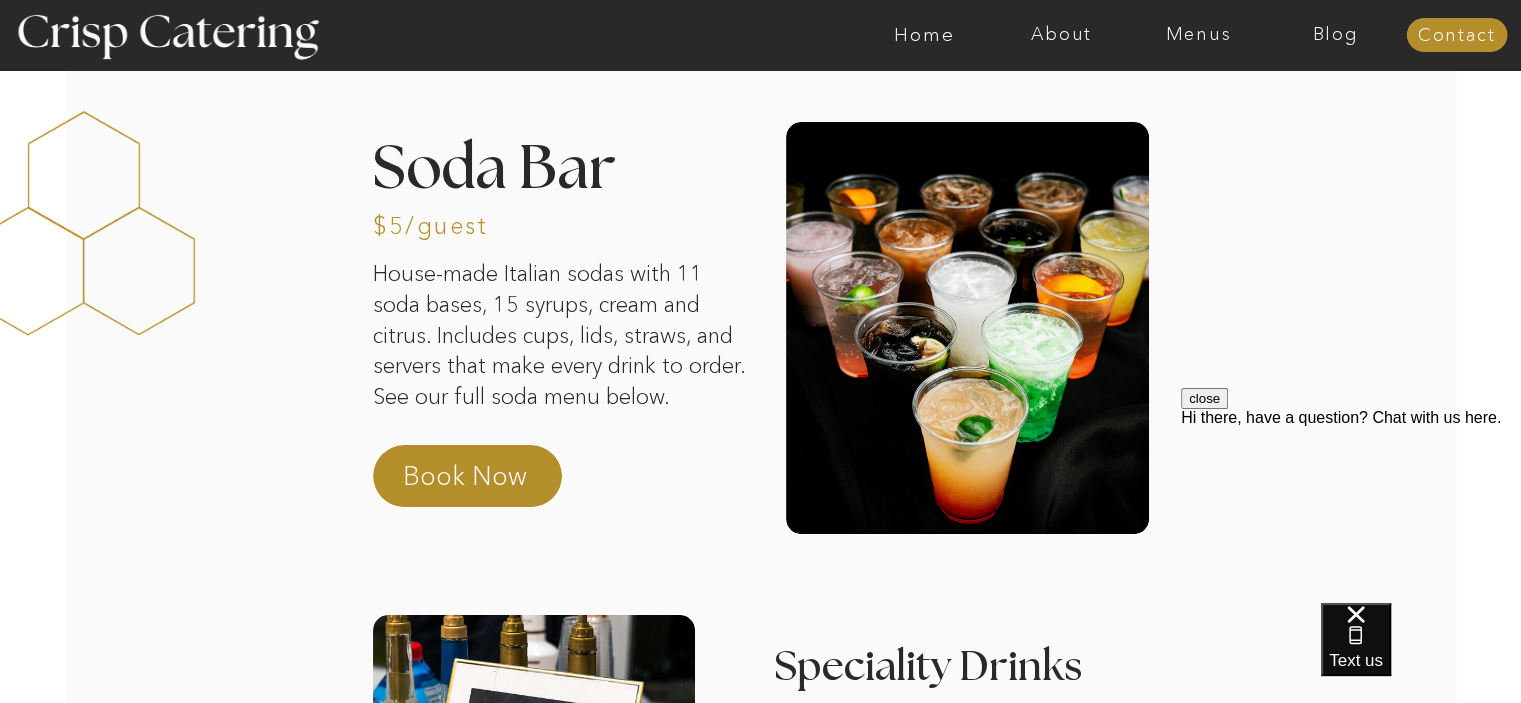 scroll, scrollTop: 0, scrollLeft: 0, axis: both 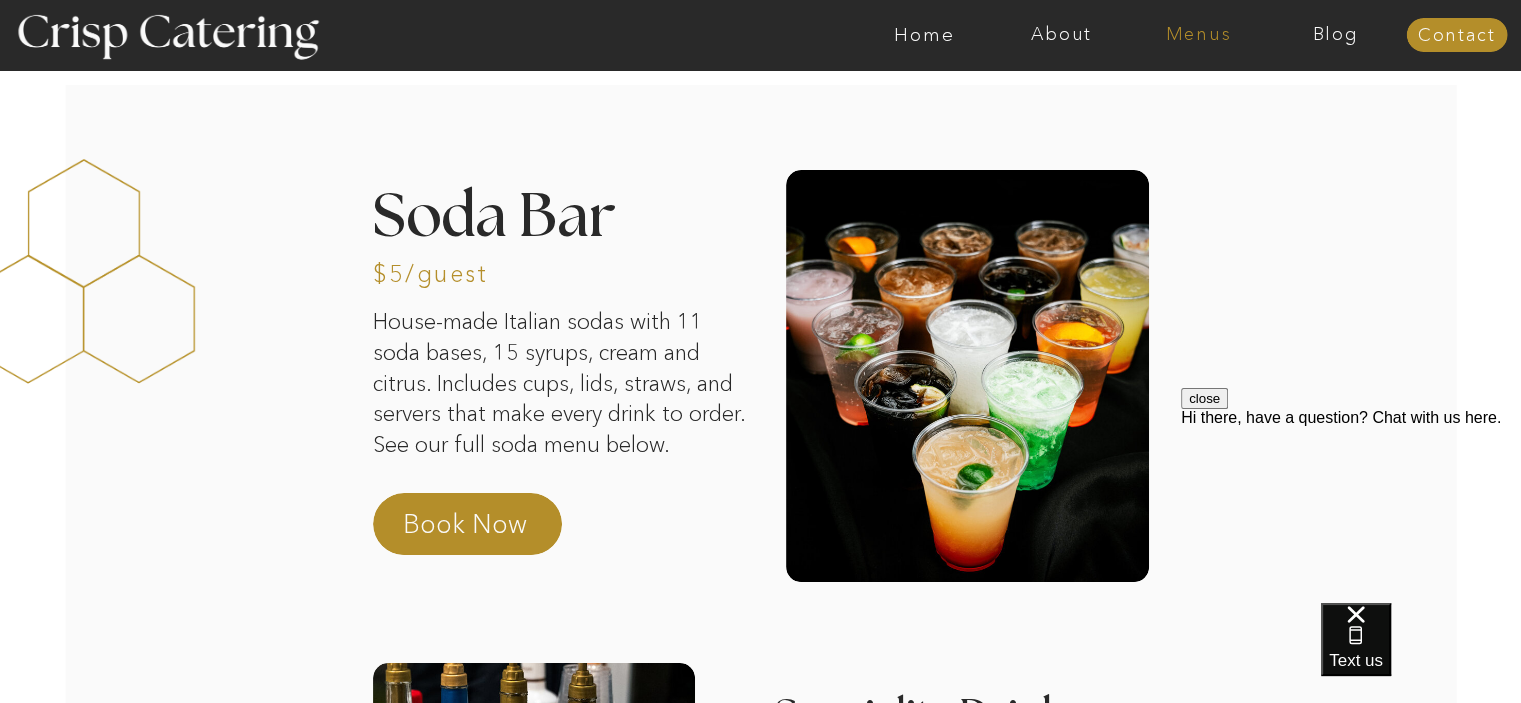 click on "Menus" at bounding box center (1198, 35) 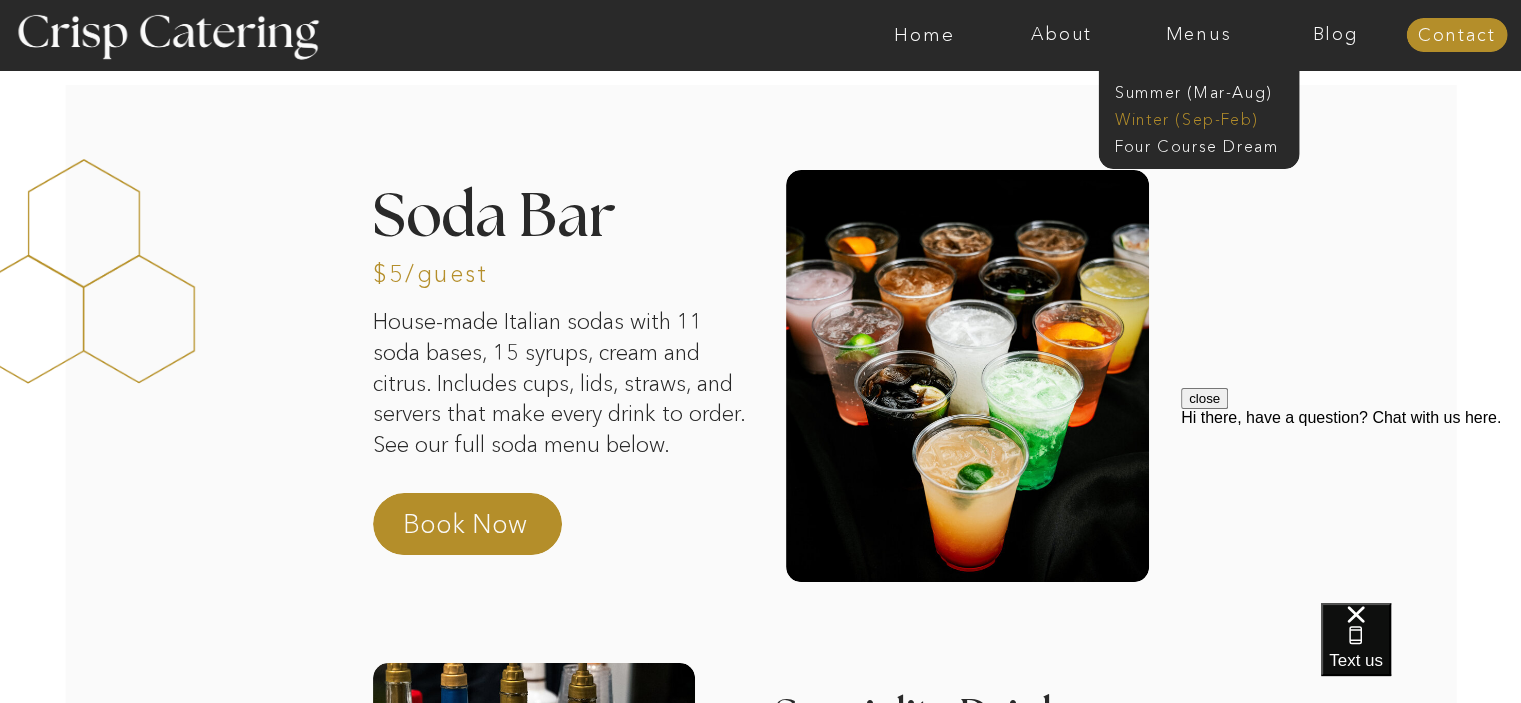 click on "Winter (Sep-Feb)" at bounding box center (1197, 117) 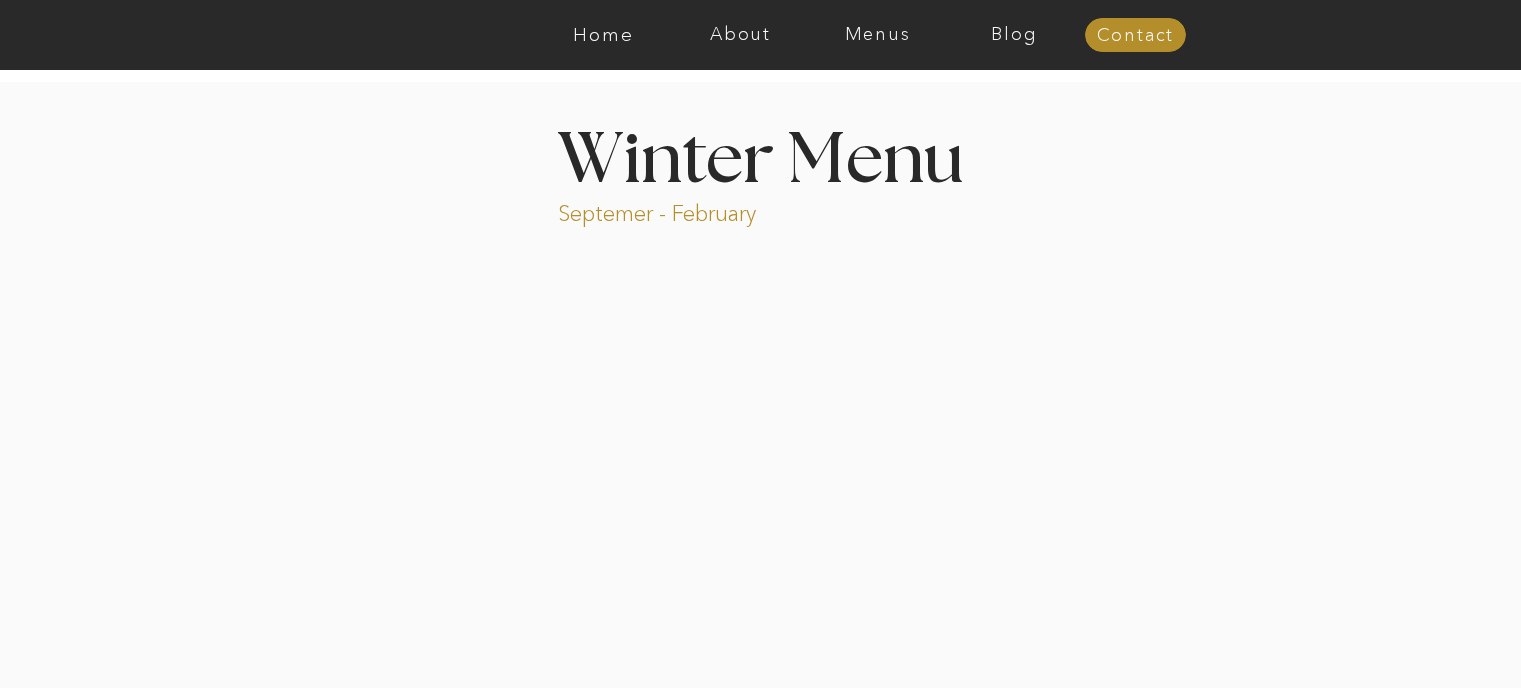scroll, scrollTop: 0, scrollLeft: 0, axis: both 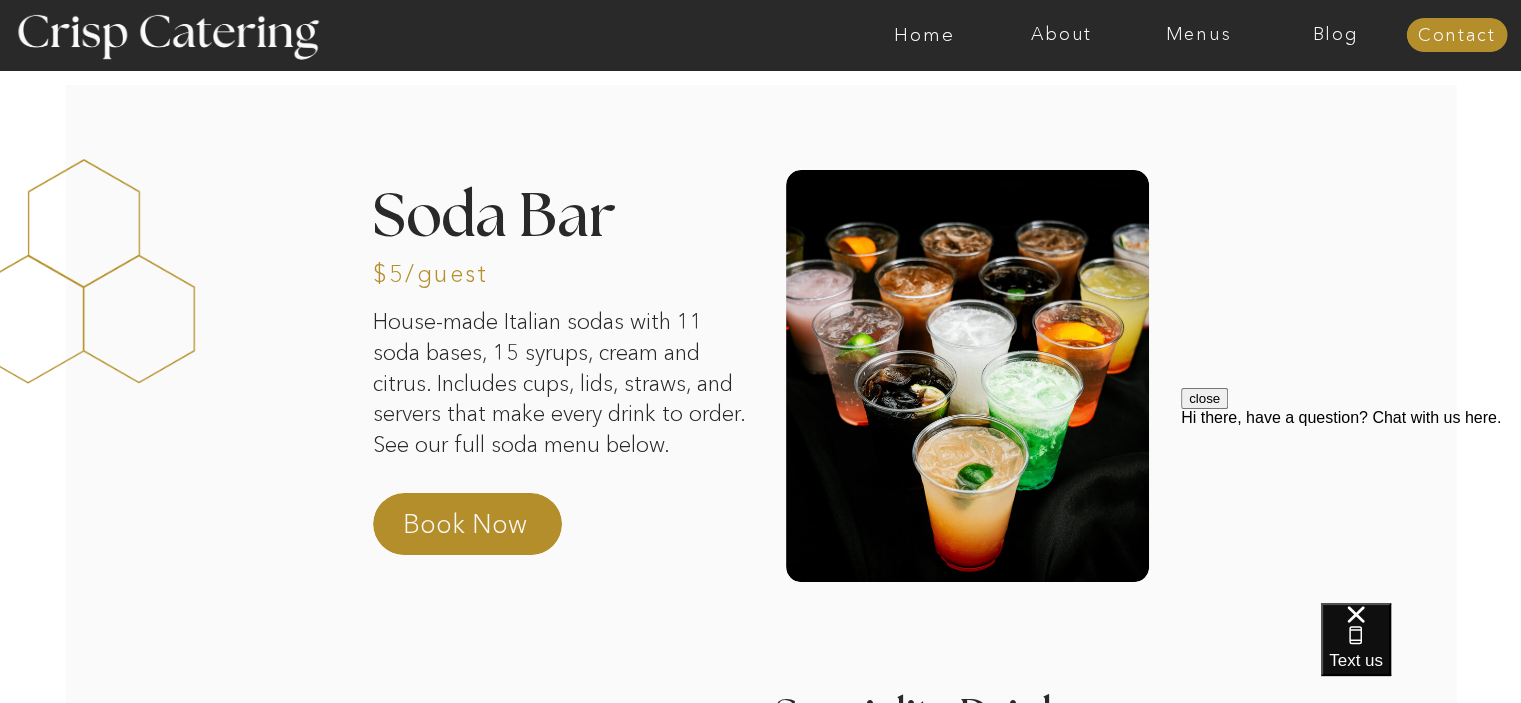 click on "Soda Bar" at bounding box center (565, 214) 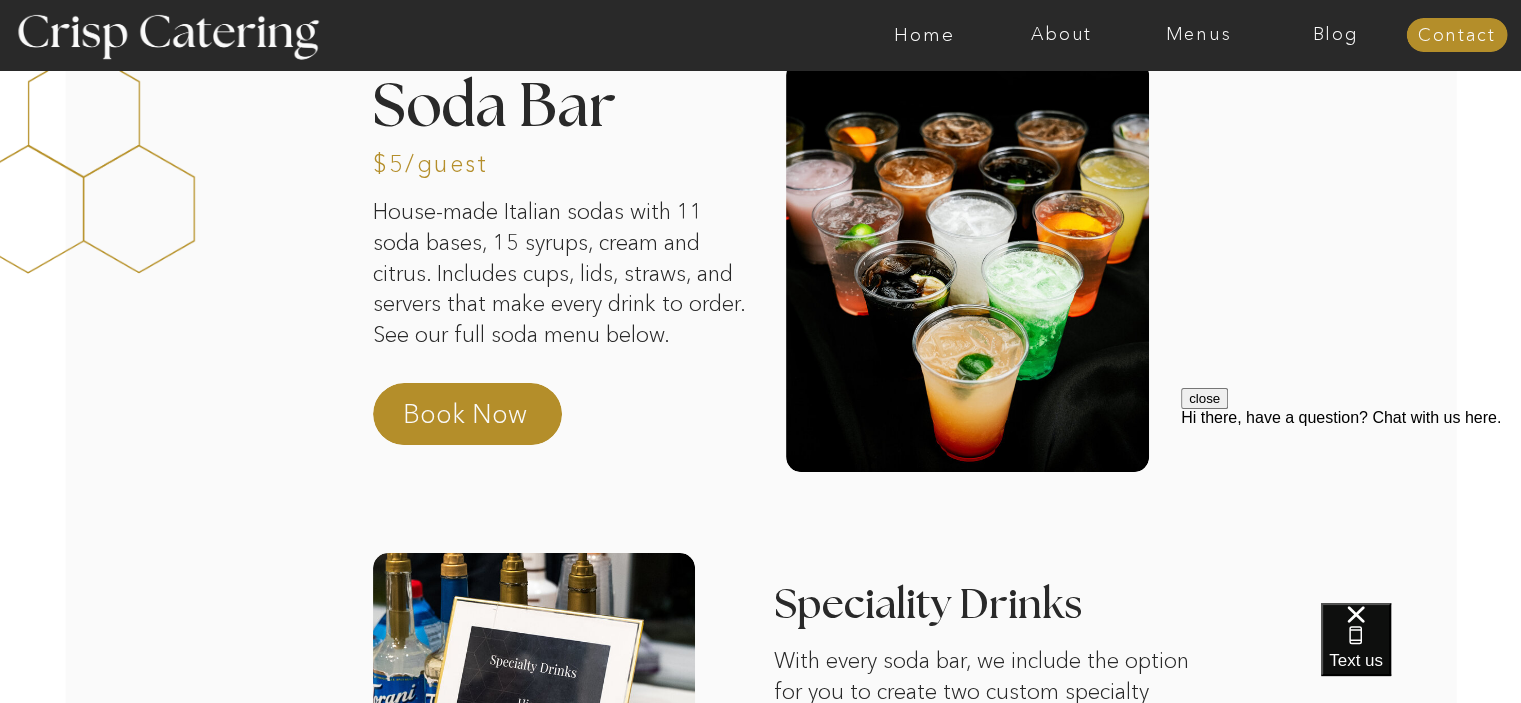 scroll, scrollTop: 0, scrollLeft: 0, axis: both 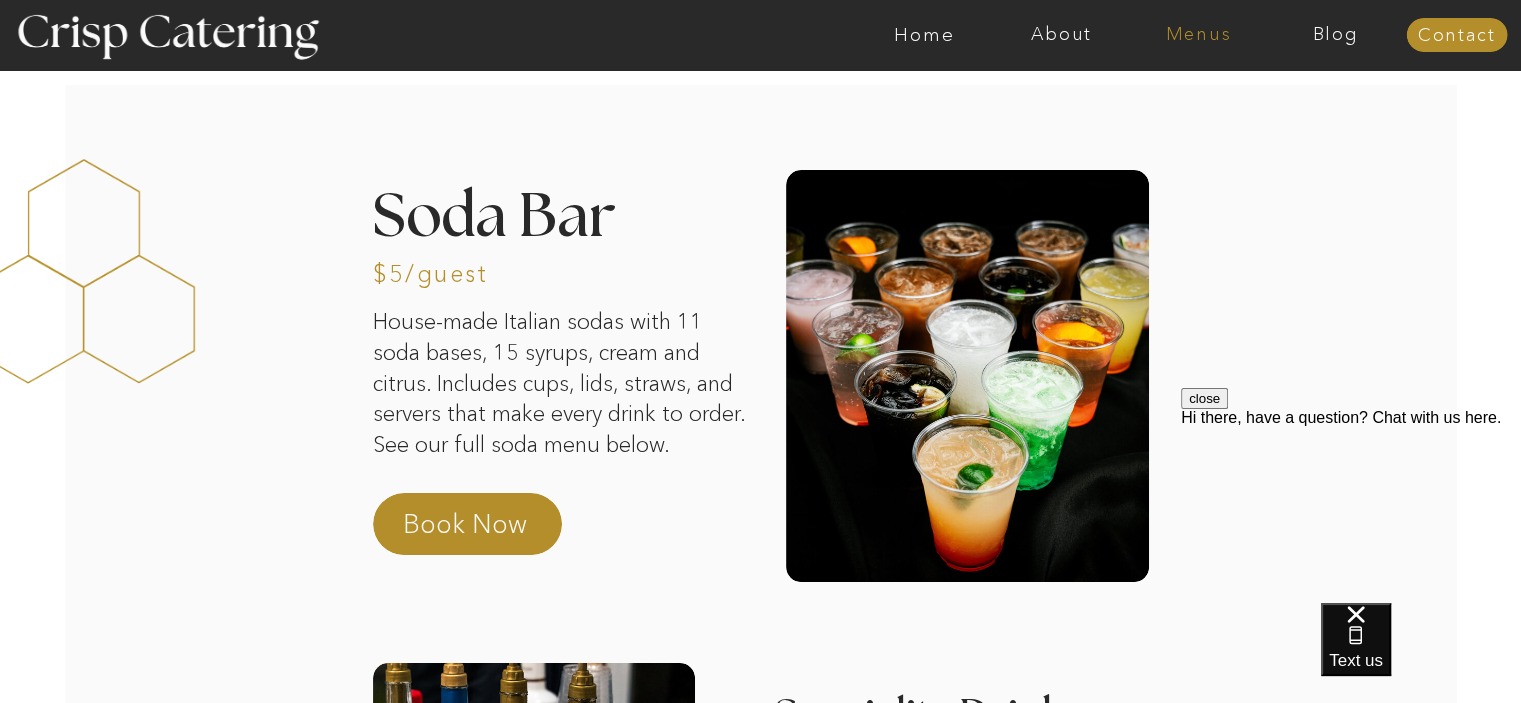 click on "Menus" at bounding box center [1198, 35] 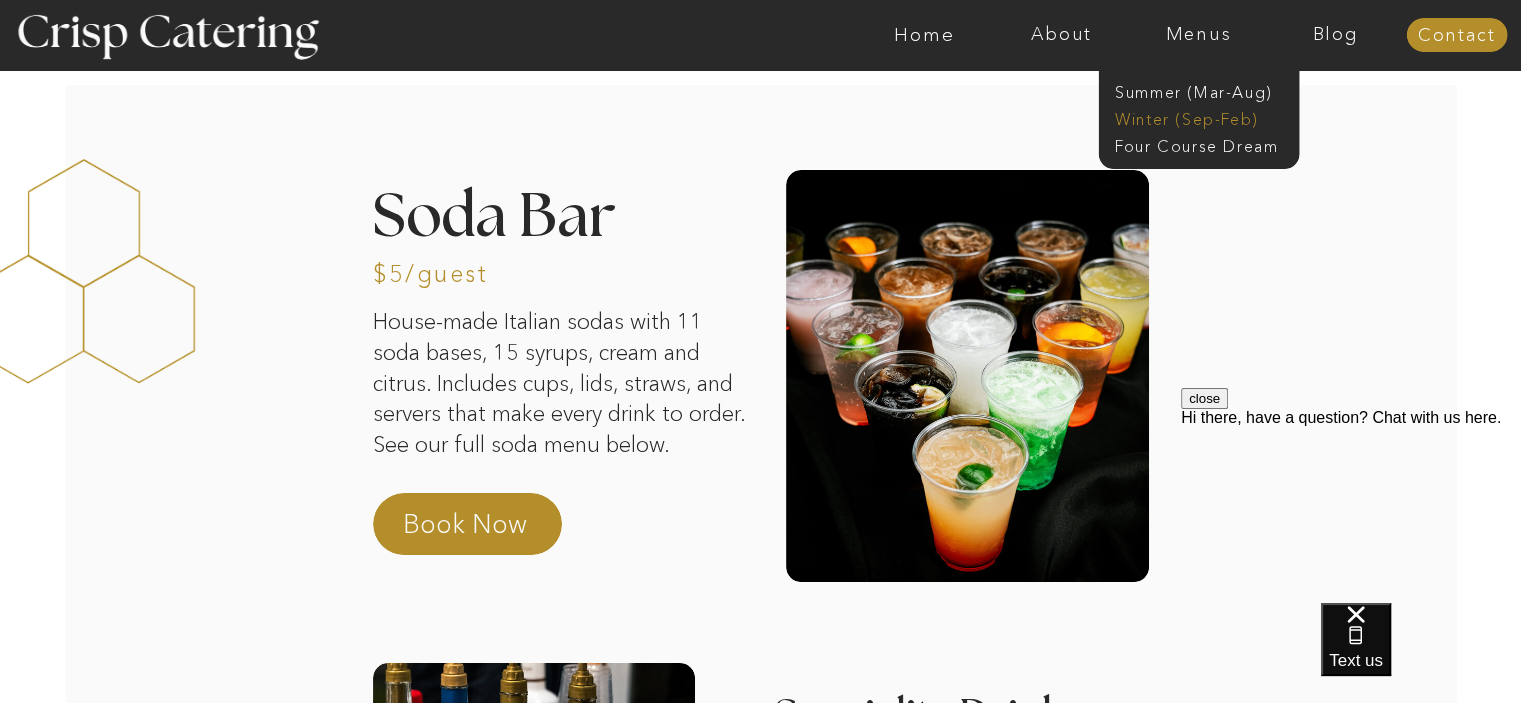 click on "Winter (Sep-Feb)" at bounding box center (1197, 117) 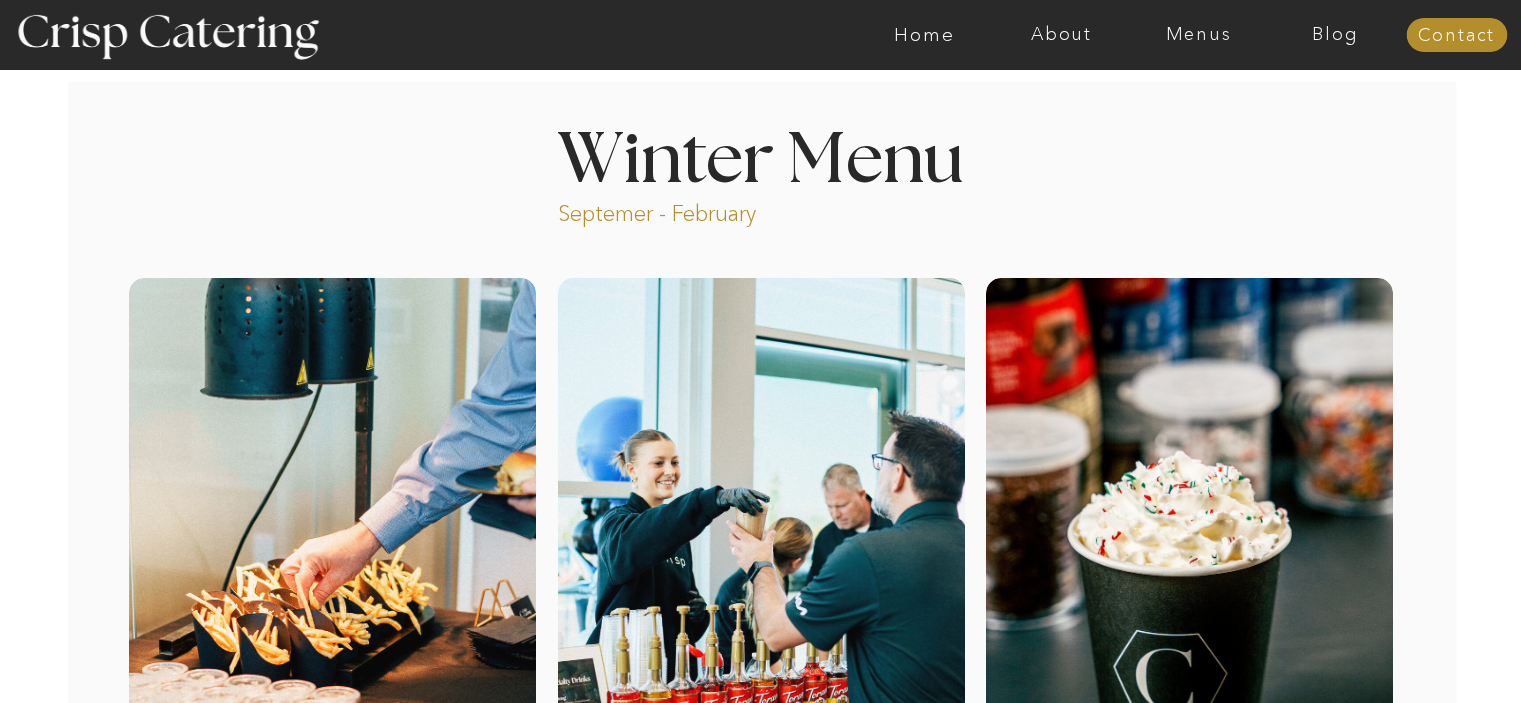 scroll, scrollTop: 0, scrollLeft: 0, axis: both 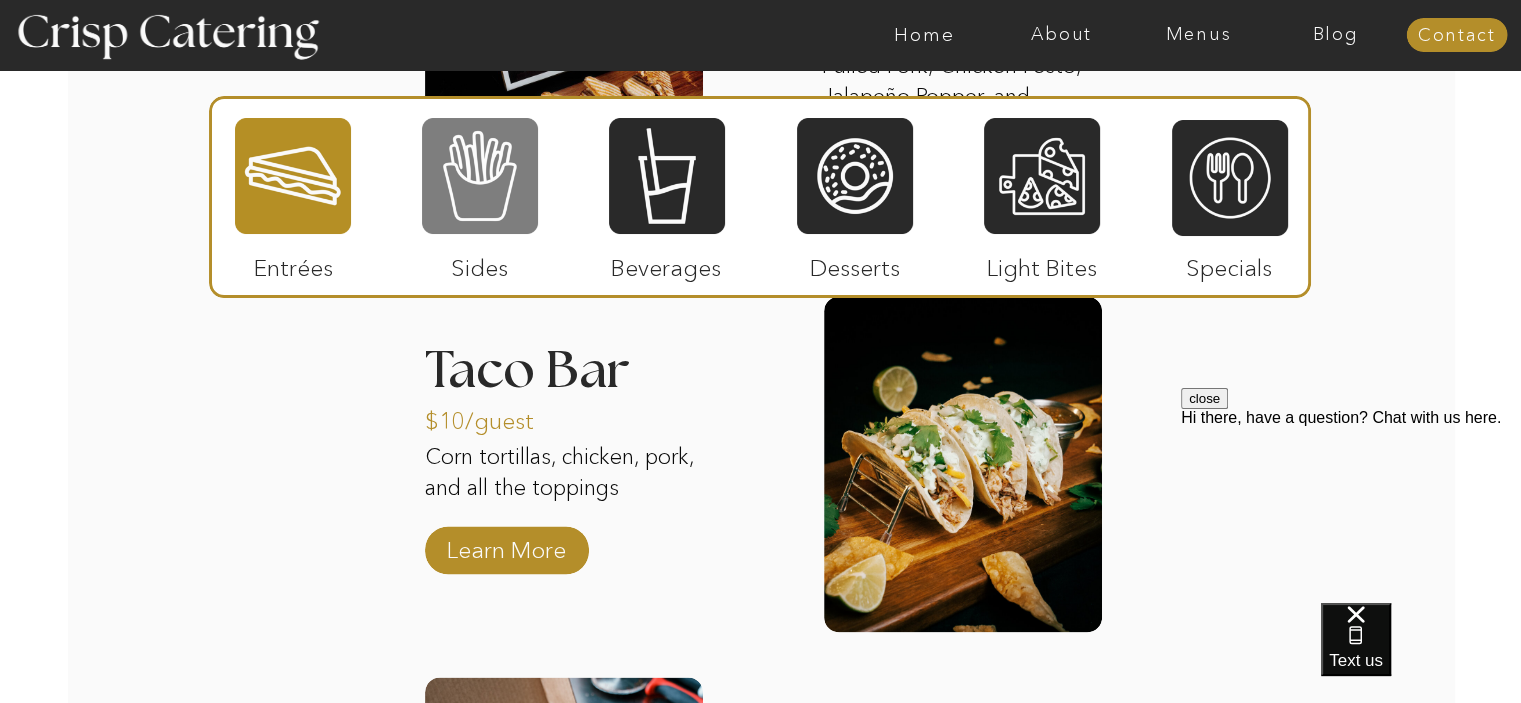 click at bounding box center (480, 176) 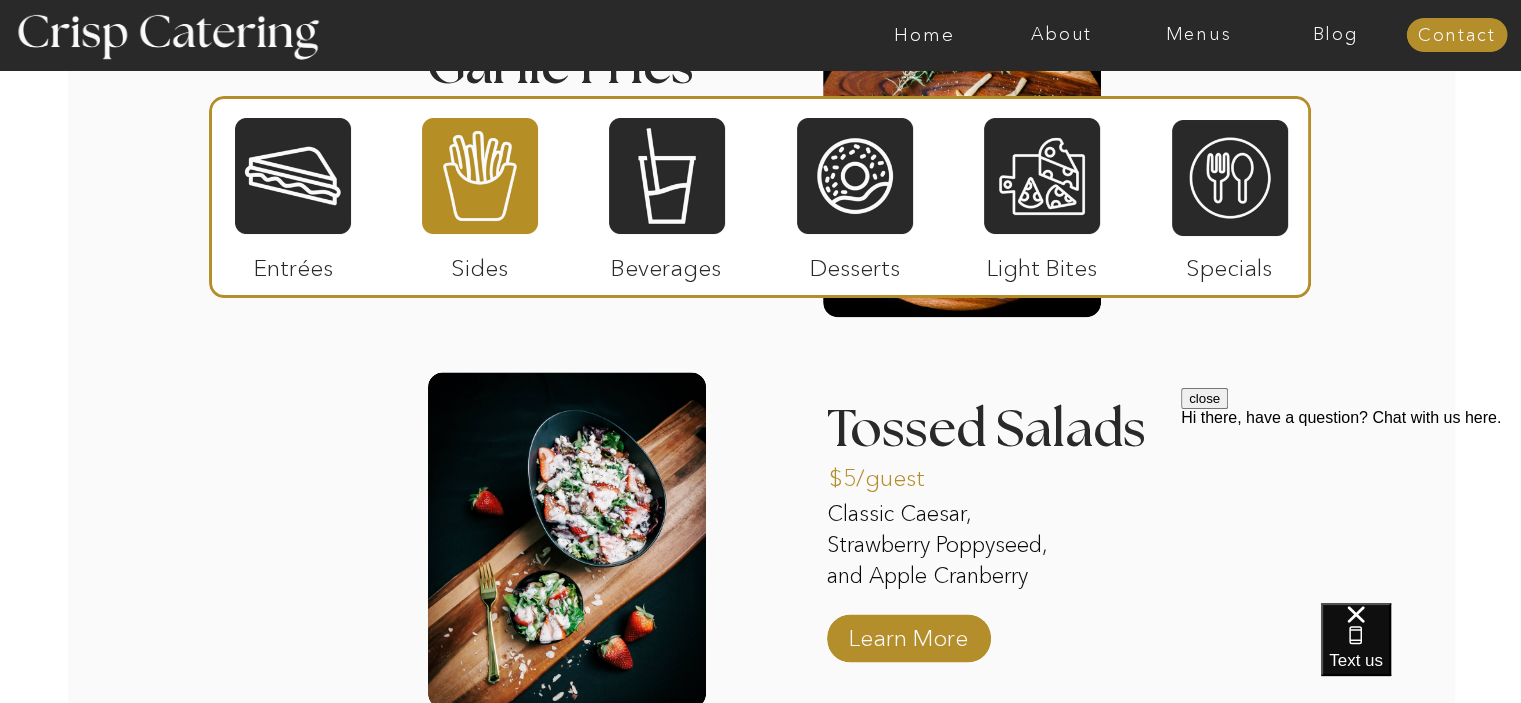 scroll, scrollTop: 2815, scrollLeft: 0, axis: vertical 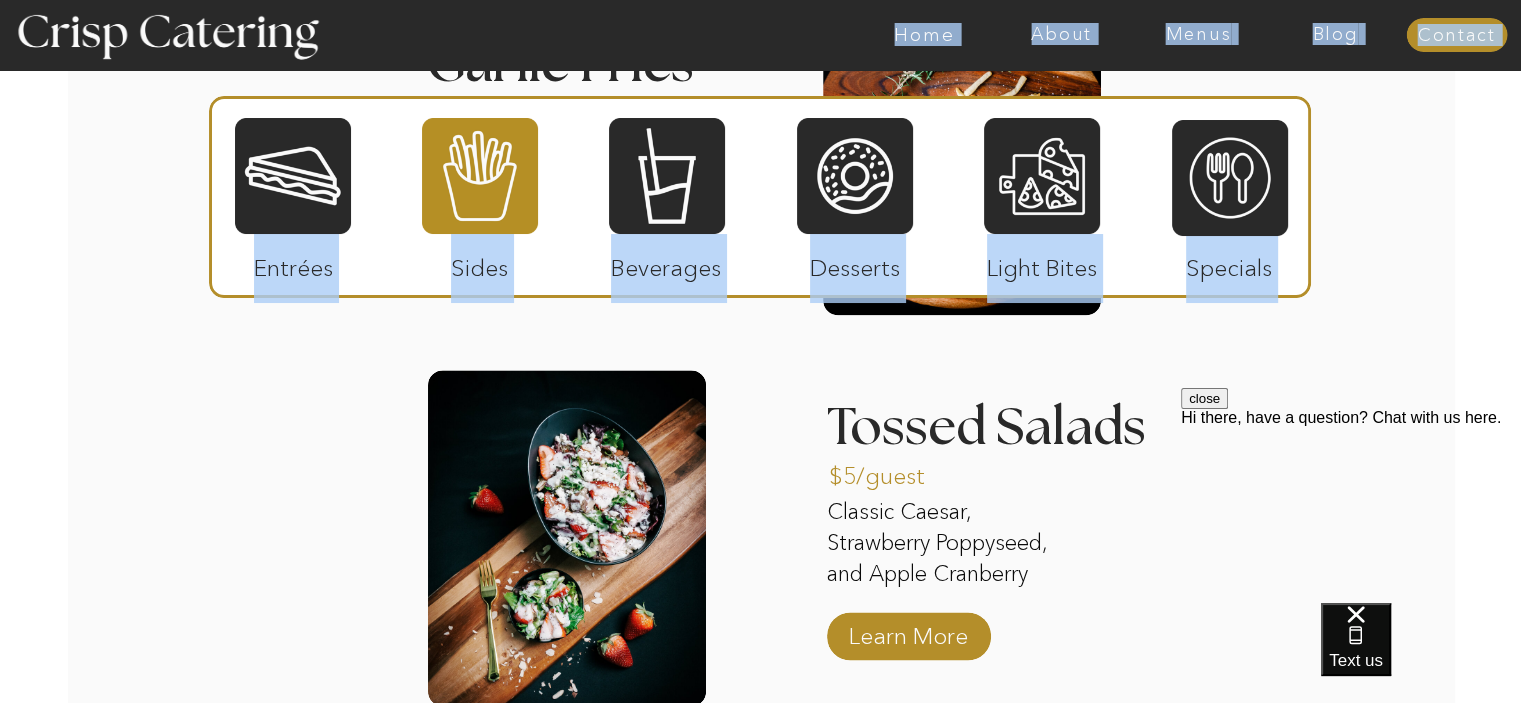 drag, startPoint x: 424, startPoint y: 447, endPoint x: 461, endPoint y: 15, distance: 433.5816 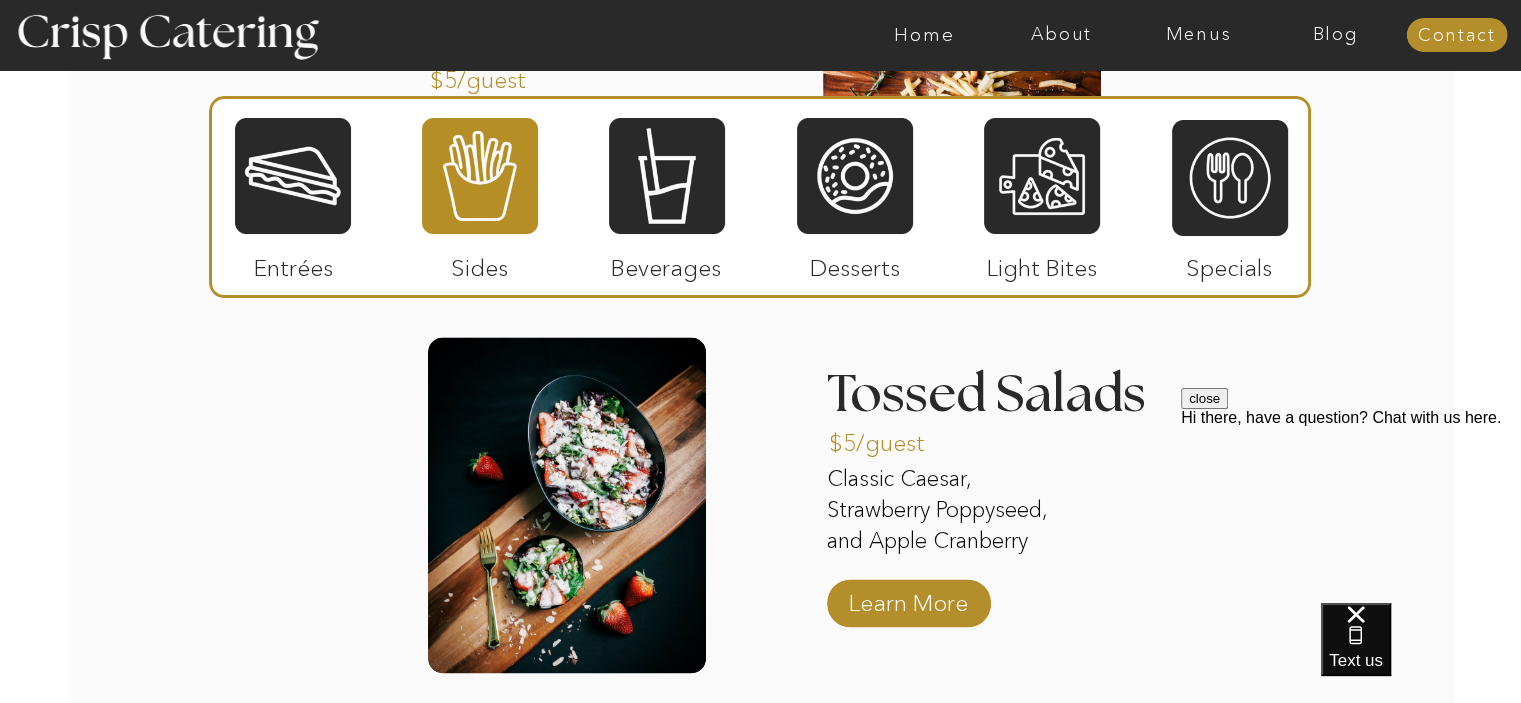scroll, scrollTop: 2846, scrollLeft: 0, axis: vertical 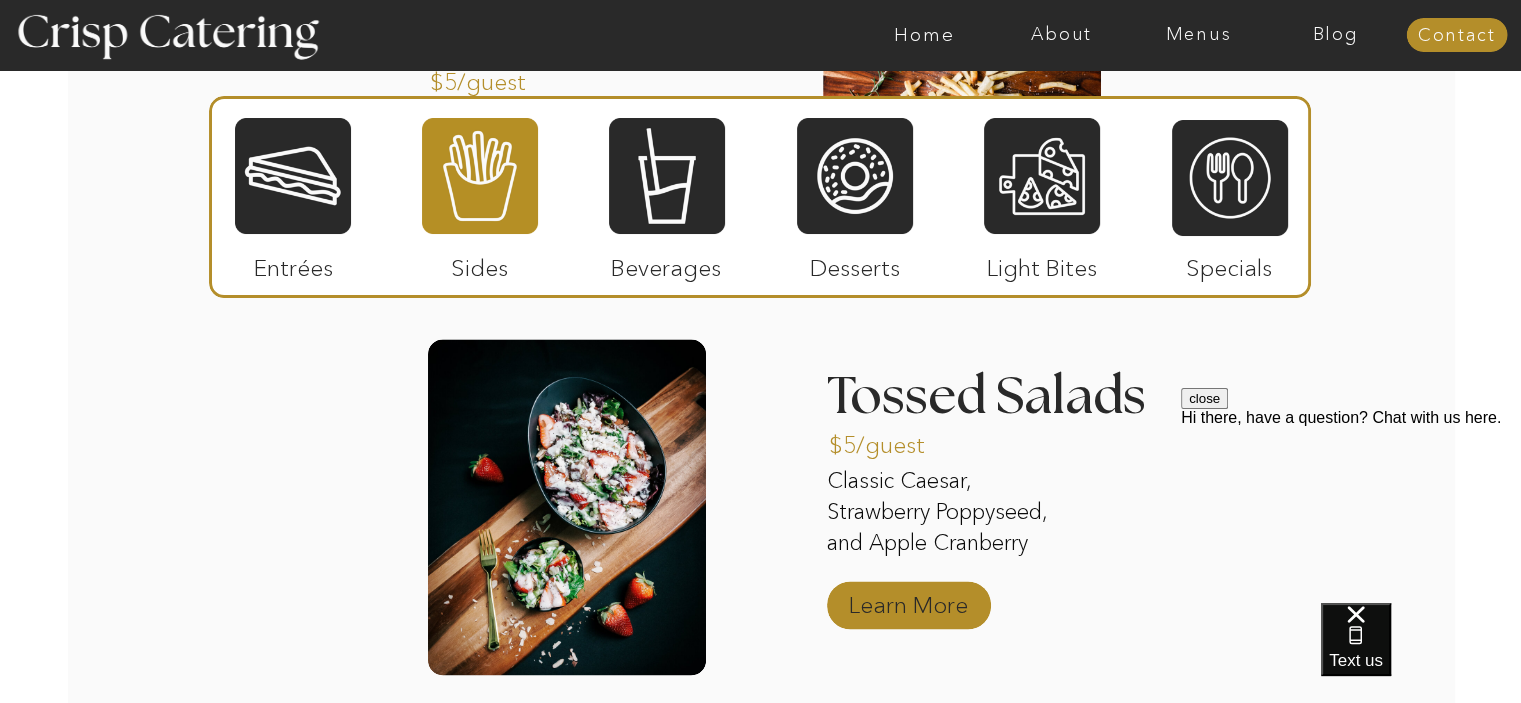 click on "Learn More" at bounding box center [908, 600] 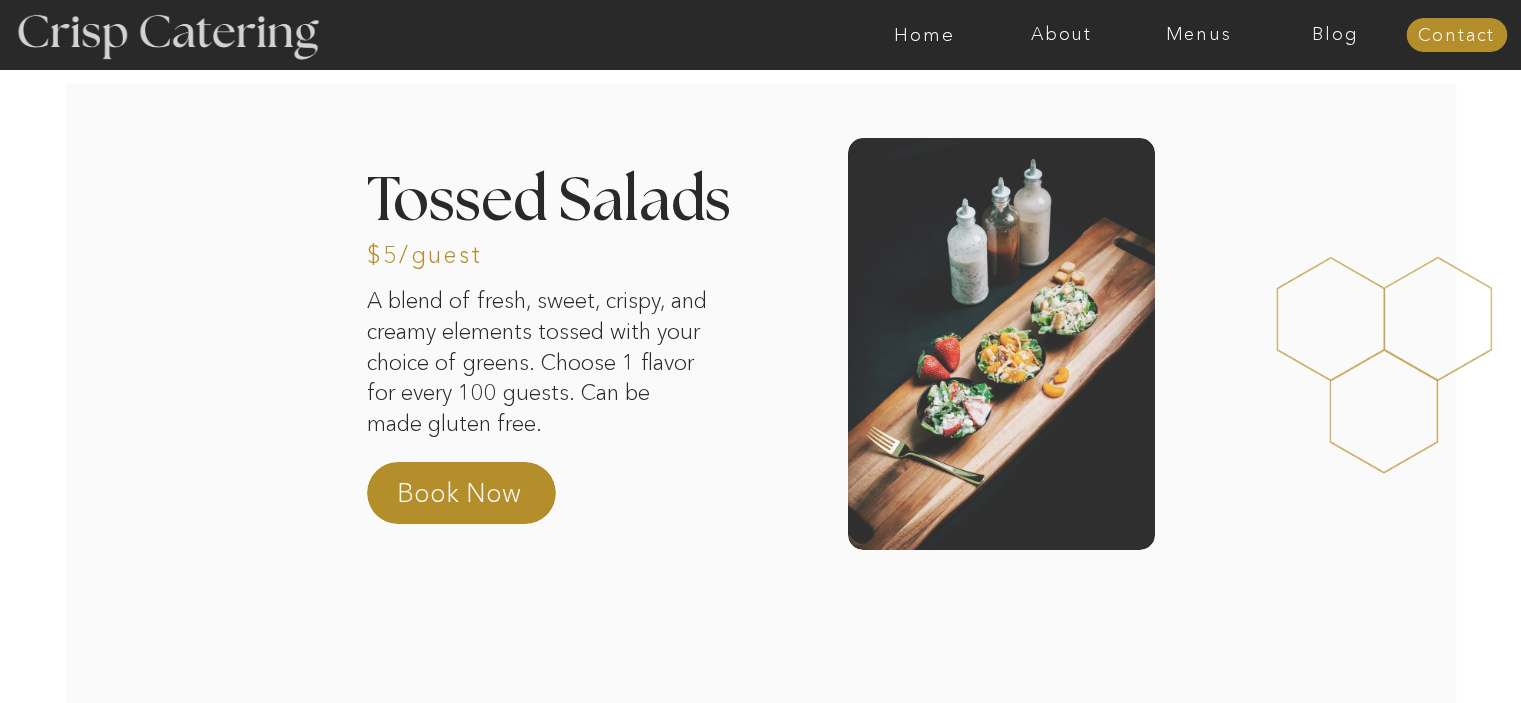 scroll, scrollTop: 0, scrollLeft: 0, axis: both 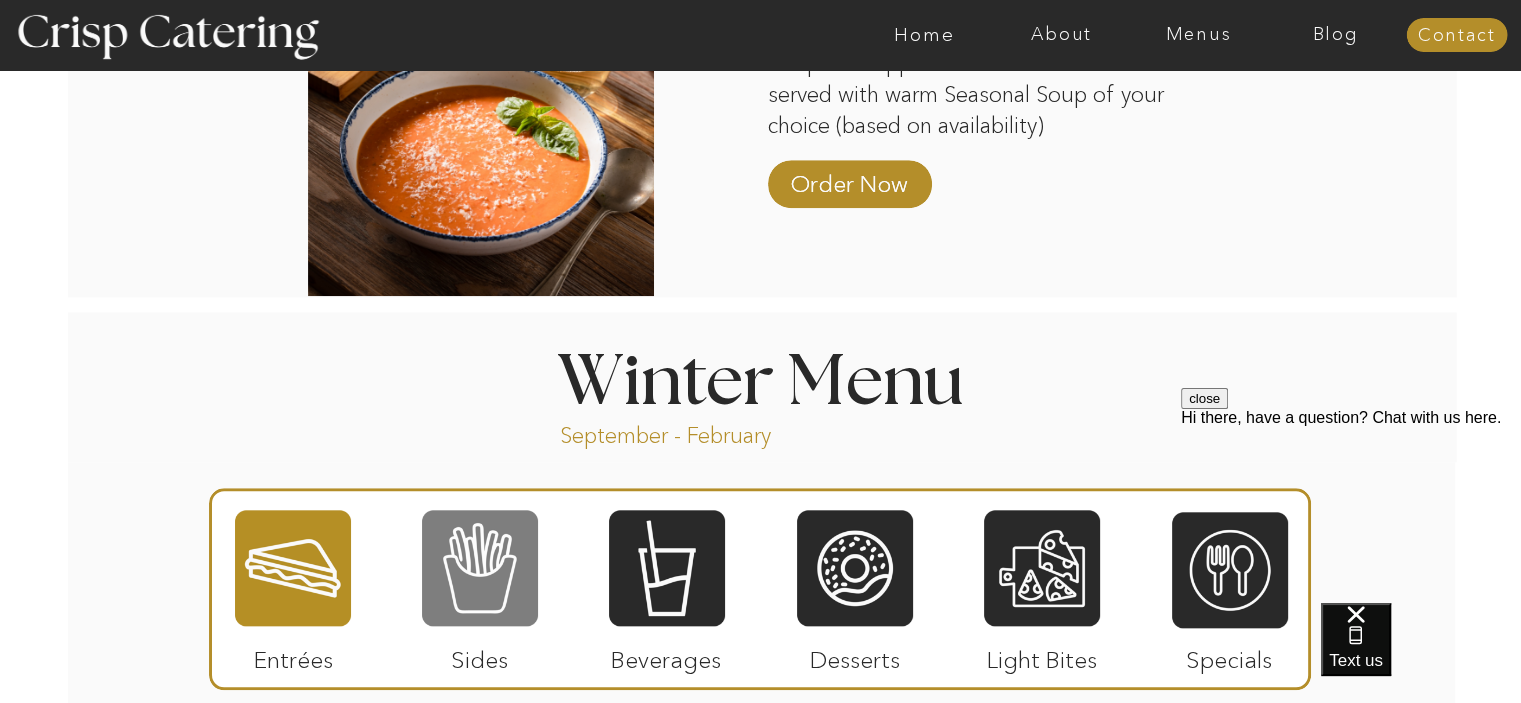 click at bounding box center (480, 568) 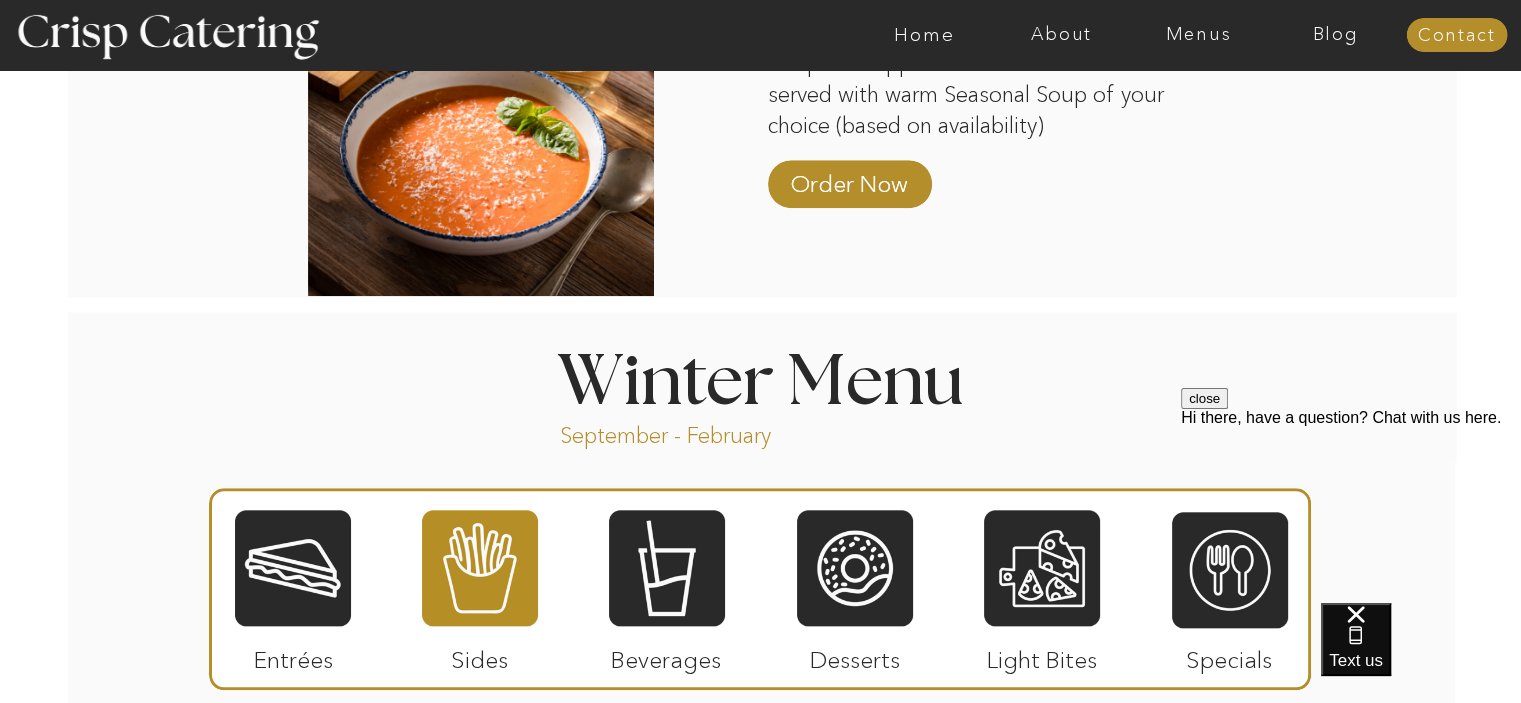 click at bounding box center [480, 568] 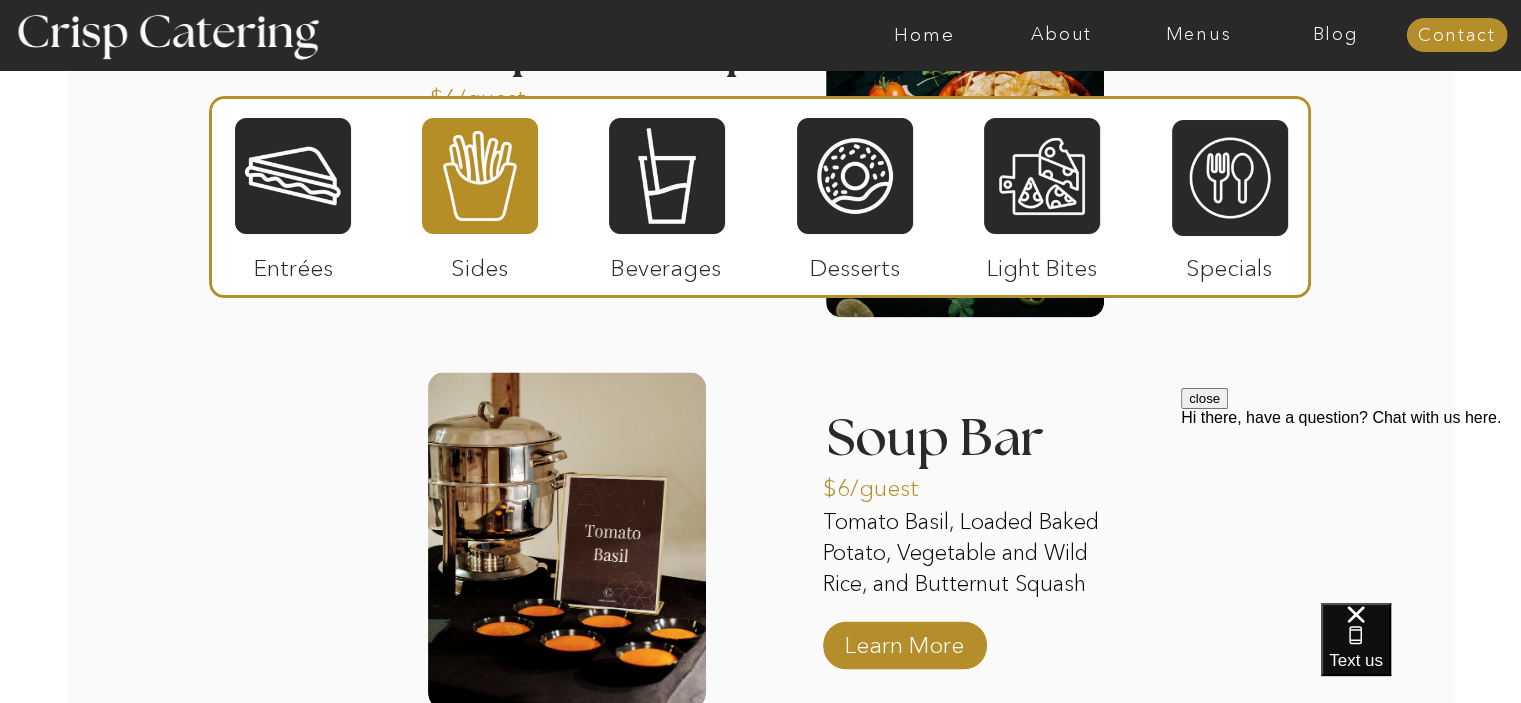 scroll, scrollTop: 3600, scrollLeft: 0, axis: vertical 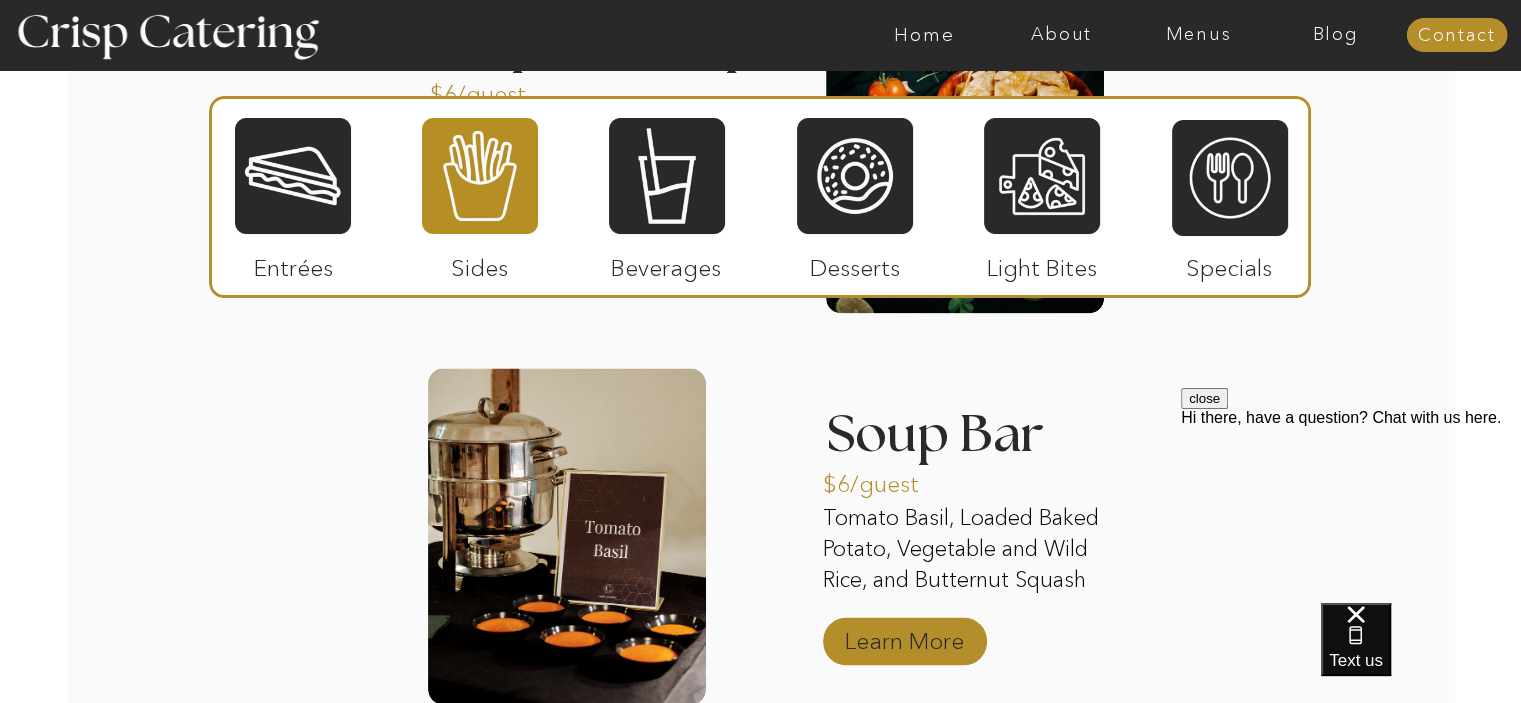 click on "Learn More" at bounding box center (904, 635) 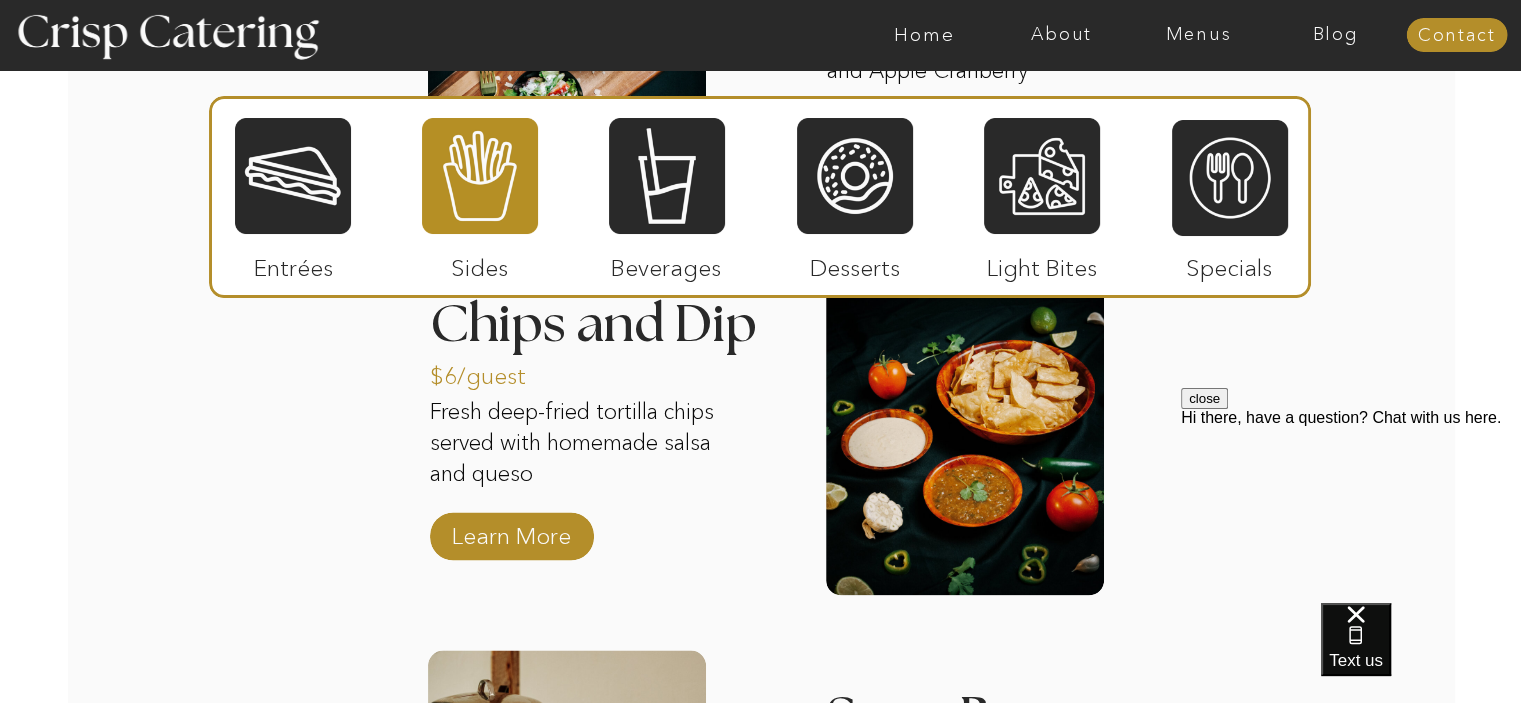scroll, scrollTop: 3317, scrollLeft: 0, axis: vertical 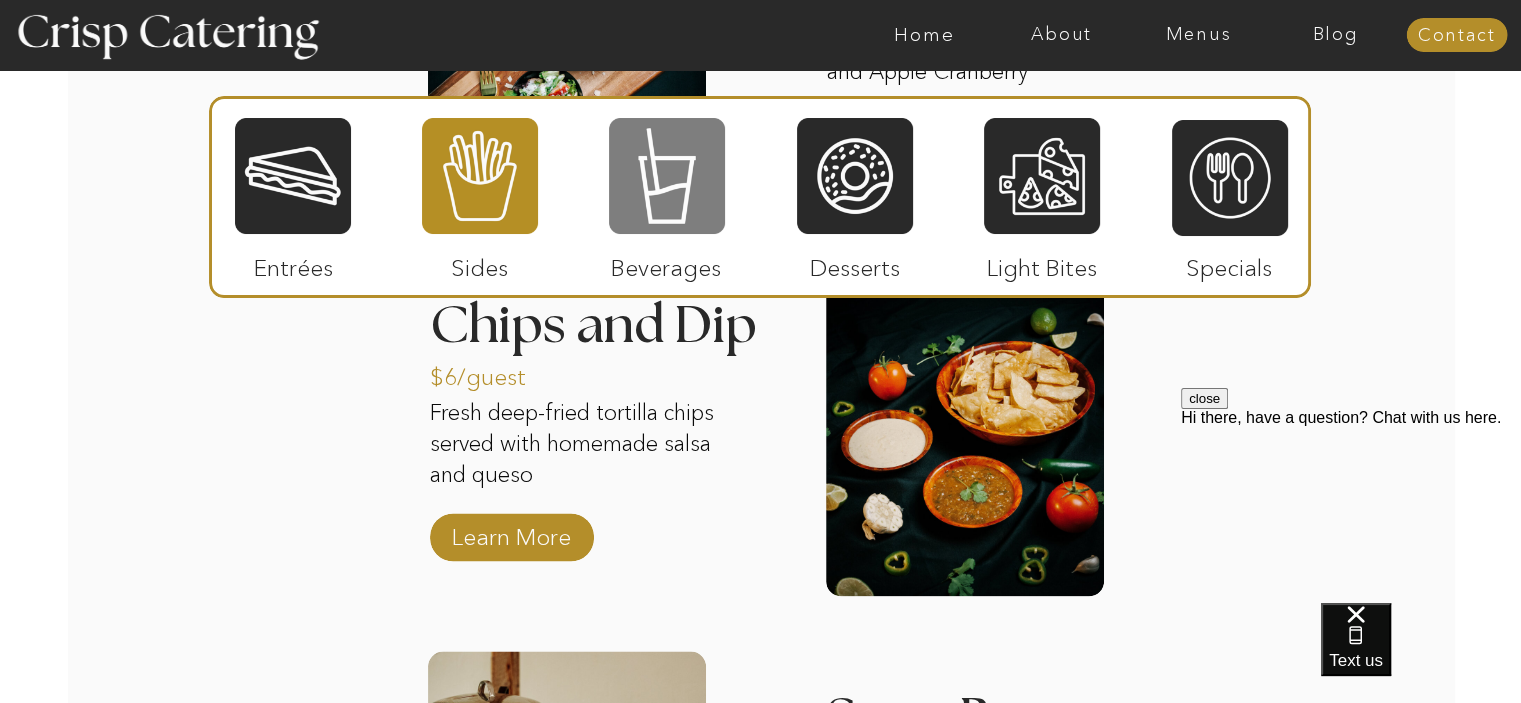 click at bounding box center (667, 176) 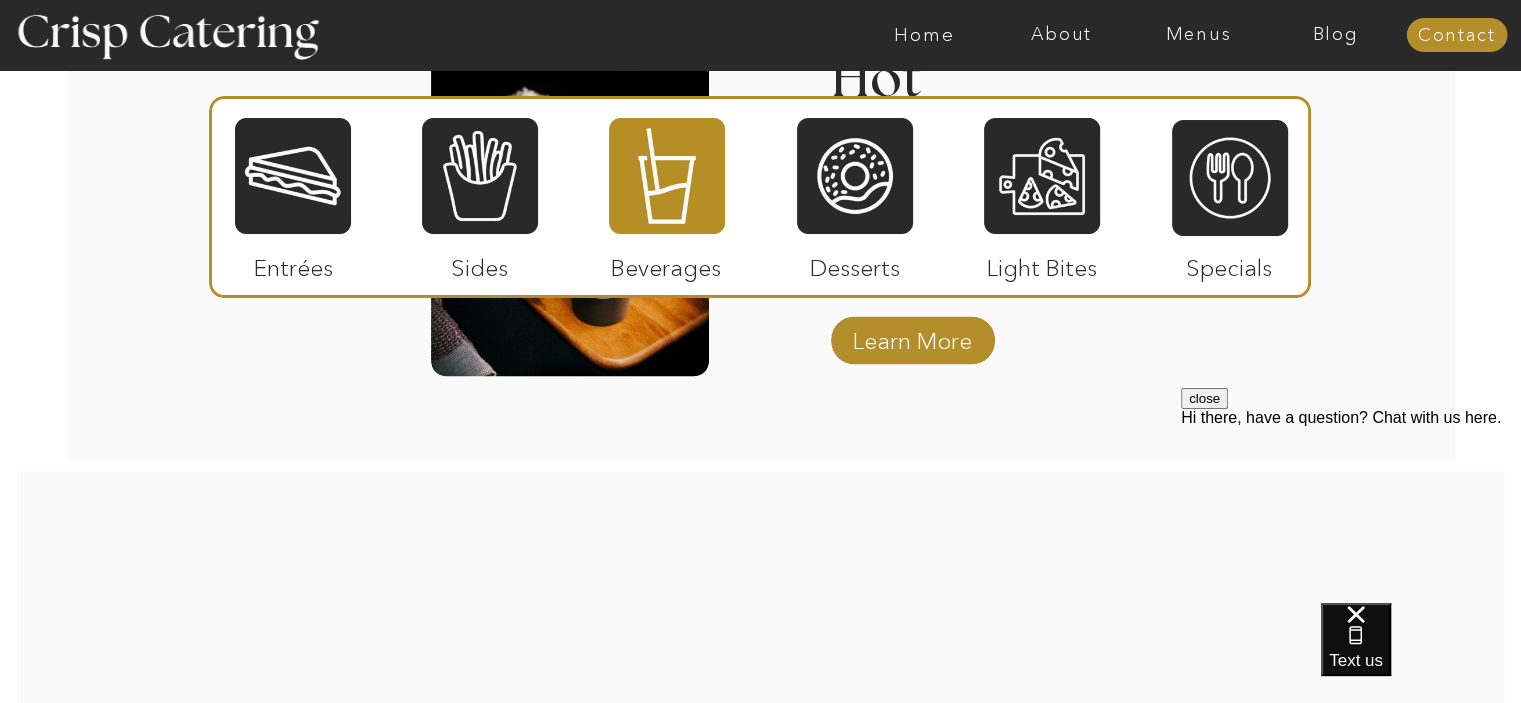 click on "About Home Menus Contact Blog About Crisp Crisp Cares Reviews faq About Home Menus Contact Blog Winter (Sep-Feb) Summer (Mar-Aug) About Home Menus Contact Blog Four Course Dream Septemer - February Winter Menu Step by Step 1 2 3 4 5 Welcome to Crisp We're so glad you're here! Contact us via text, phone, email, or by filling out our contact form! We'll be in touch within 12 hours. The Choice is yours Take a look at our menu and let us know the items you'd like us to cater, and we'll send you a quote. (And just between us, the paninis and fries are to die for.) Step 1 Confirm & reserve Happy with the quote? Great! Sign the contract and pay the 50% deposit to reserve your event. Now you're officially on our calendar. Step 3 Two weeks before About two weeks before your event, we'll check in with a call to finalize everything including guest count, menu, and timing to make sure we're all set for the big day. Step 4 The big day Step 5 Step 2 1 2 The big day Step 5 two weeks before Step 4 confirm & reserve Step 3 3" at bounding box center (760, -761) 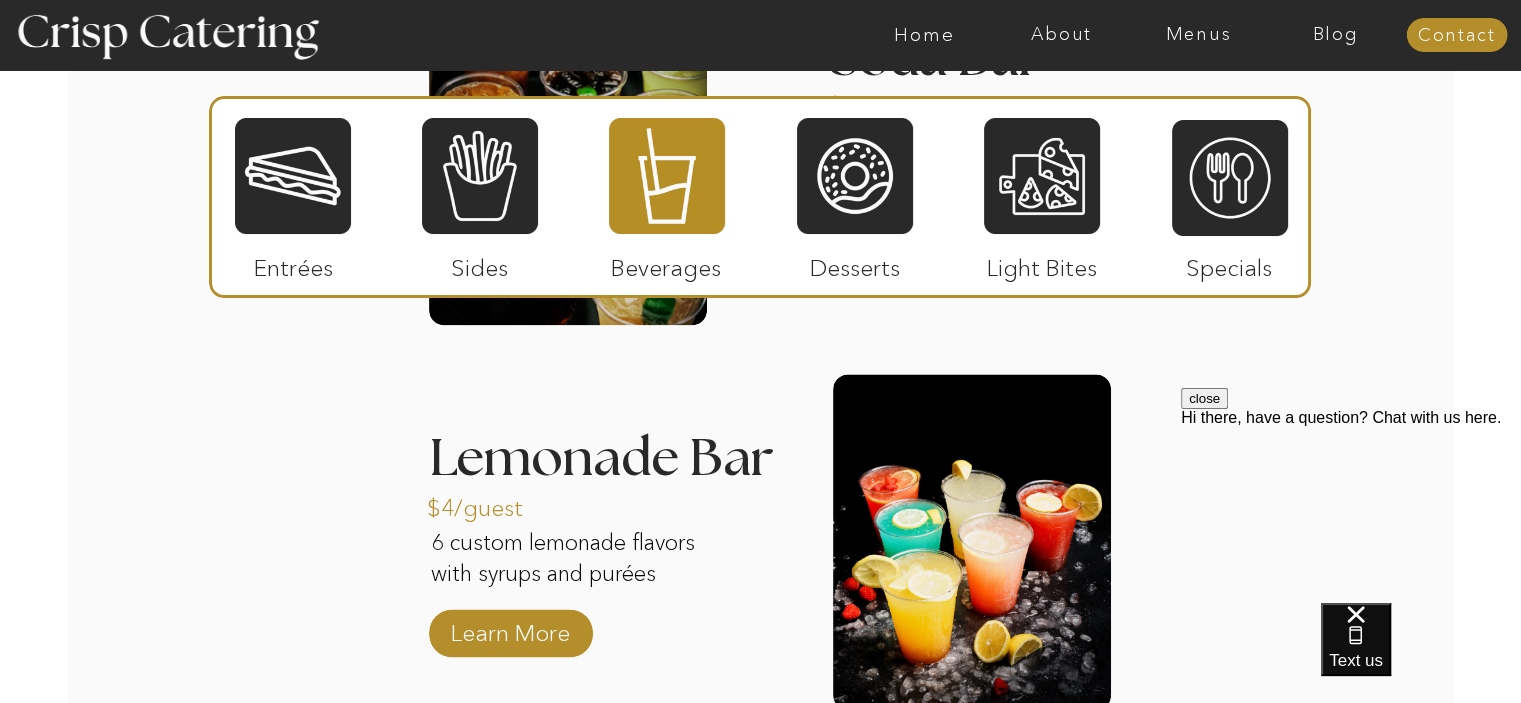 scroll, scrollTop: 2808, scrollLeft: 0, axis: vertical 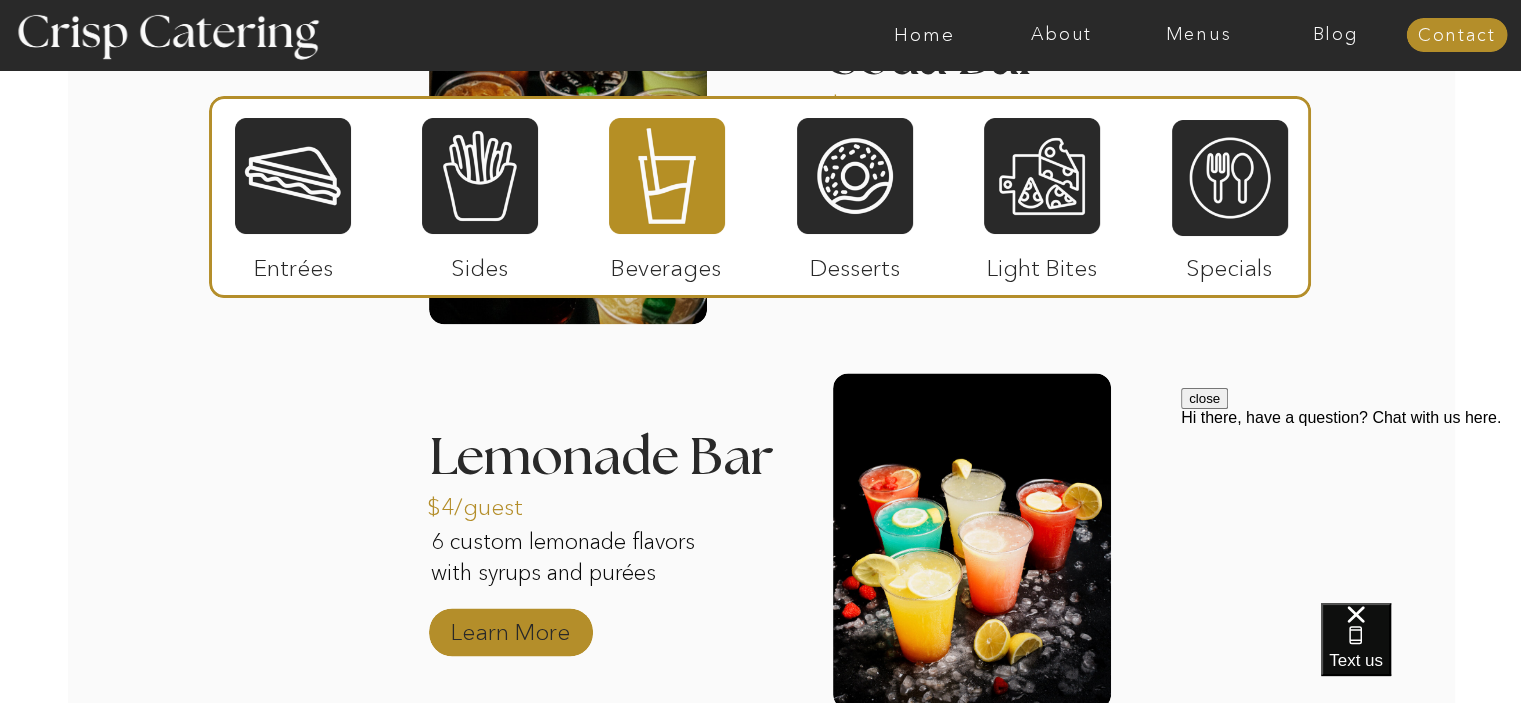 click on "Learn More" at bounding box center (510, 627) 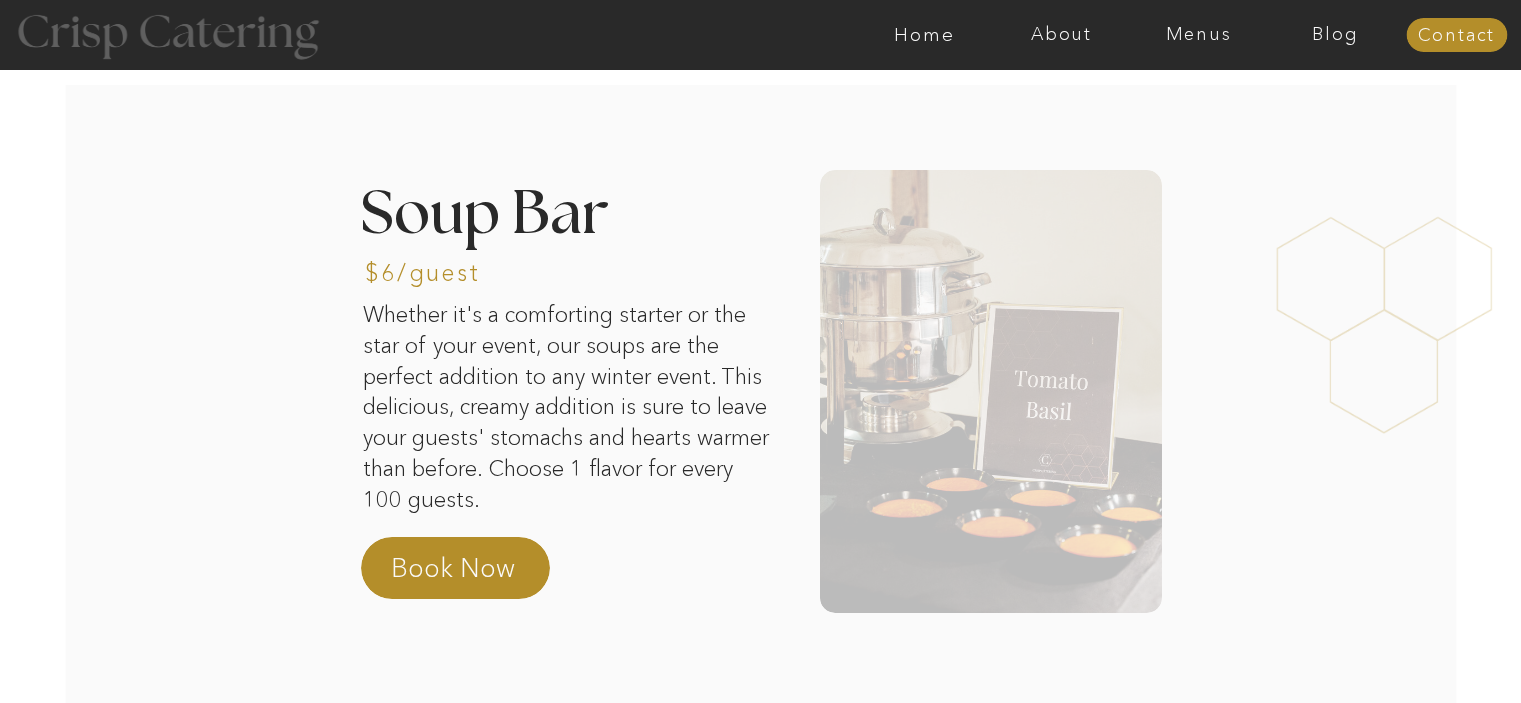 scroll, scrollTop: 0, scrollLeft: 0, axis: both 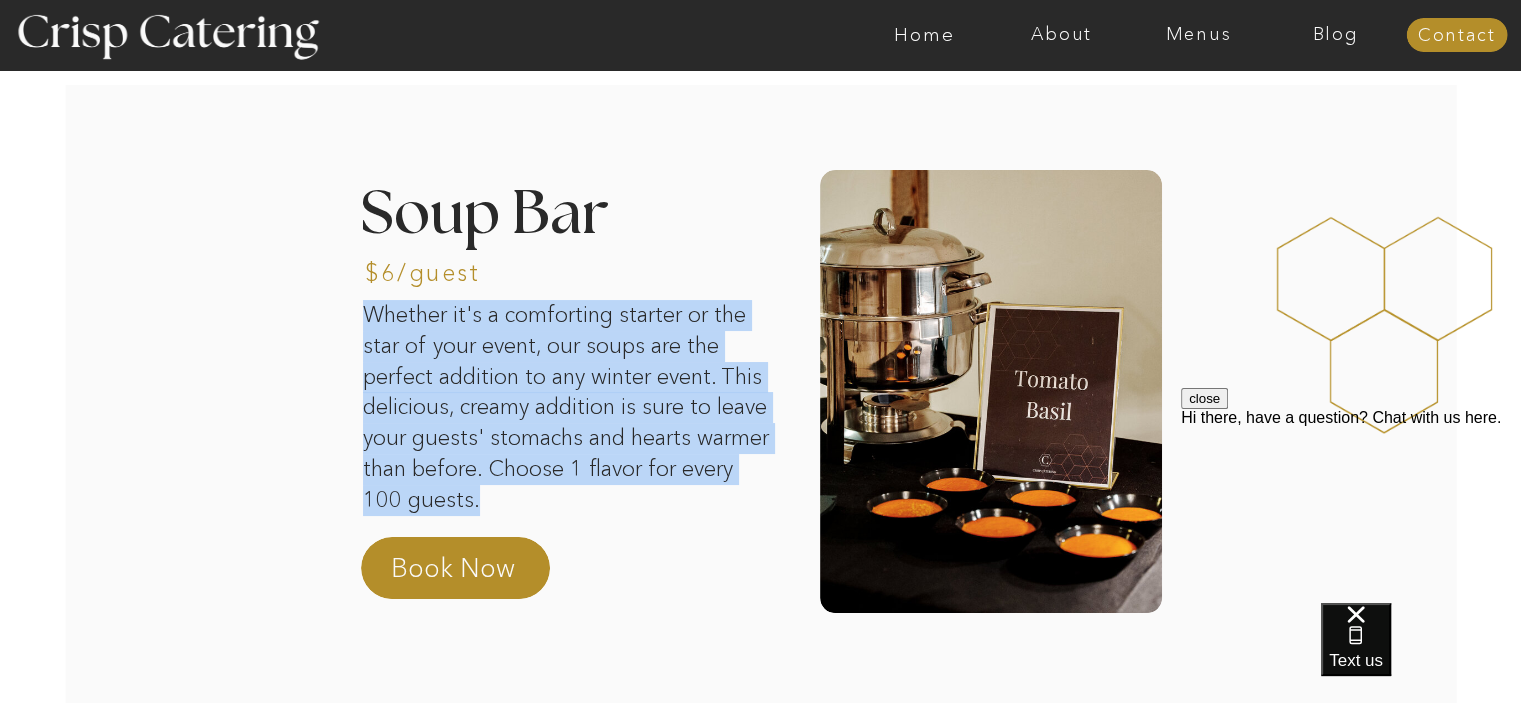 drag, startPoint x: 0, startPoint y: 0, endPoint x: 690, endPoint y: 534, distance: 872.4999 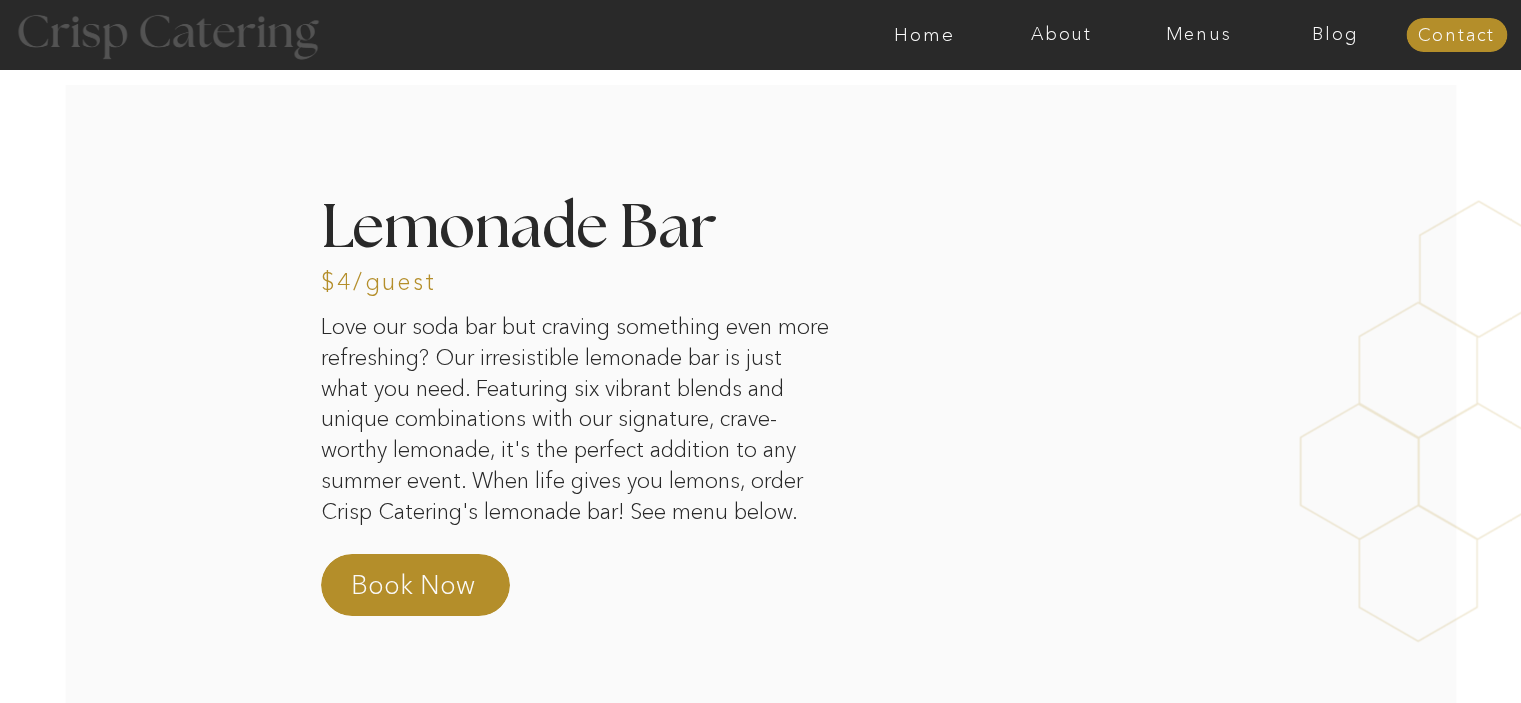 scroll, scrollTop: 0, scrollLeft: 0, axis: both 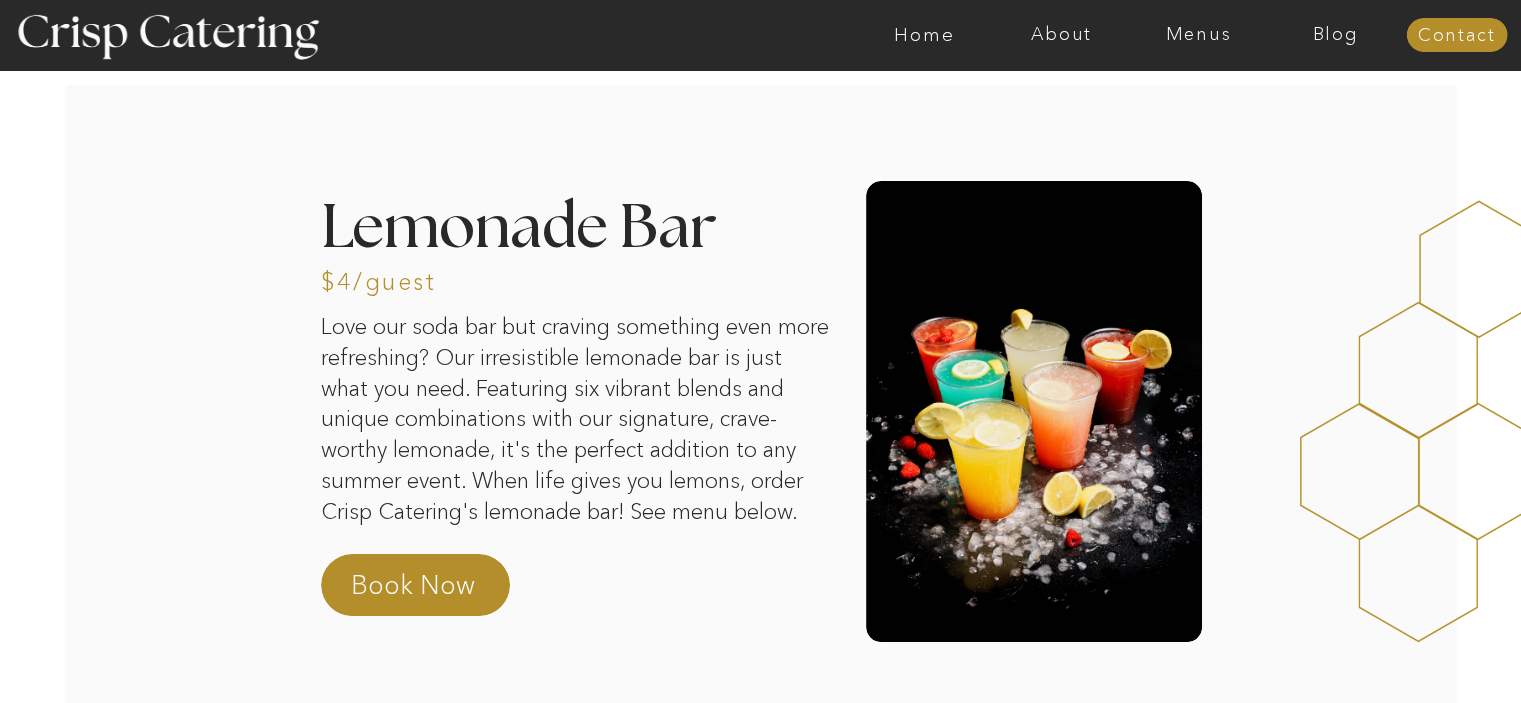click on "About Home Menus Contact Blog About Crisp Crisp Cares Reviews faq About Home Menus Contact Blog Winter (Sep-Feb) Summer (Mar-Aug) About Home Menus Contact Blog Four Course Dream Love our soda bar but craving something even more refreshing? Our irresistible lemonade bar is just what you need. Featuring six vibrant blends and unique combinations with our signature, crave-worthy lemonade, it's the perfect addition to any summer event. When life gives you lemons, order Crisp Catering's lemonade bar! See menu below. Lemonade Bar Book Now $4/guest Lemonade - Piña Colada Purée Beach Bum Lemonade - Strawberry Purée Strawberry Sunset Lemonade - Strawberry Syrup & Raspberry Purée Berry Bliss Lemonade - Blue Curaçao & Passion Fruit Syrup Tart and Tangy Lemonade - Pomegranate Syrup & Peach Purée Lemonade - Vanilla Syrup & Mango Purée Krazy Daze Pomegranate Punch Donut Bar Fry Bar Taco Bar What pairs well with the Lemonade Bar Summer Menu Book Now Thank you for getting in touch. Privacy Policy Terms and Conditions" at bounding box center [760, 2637] 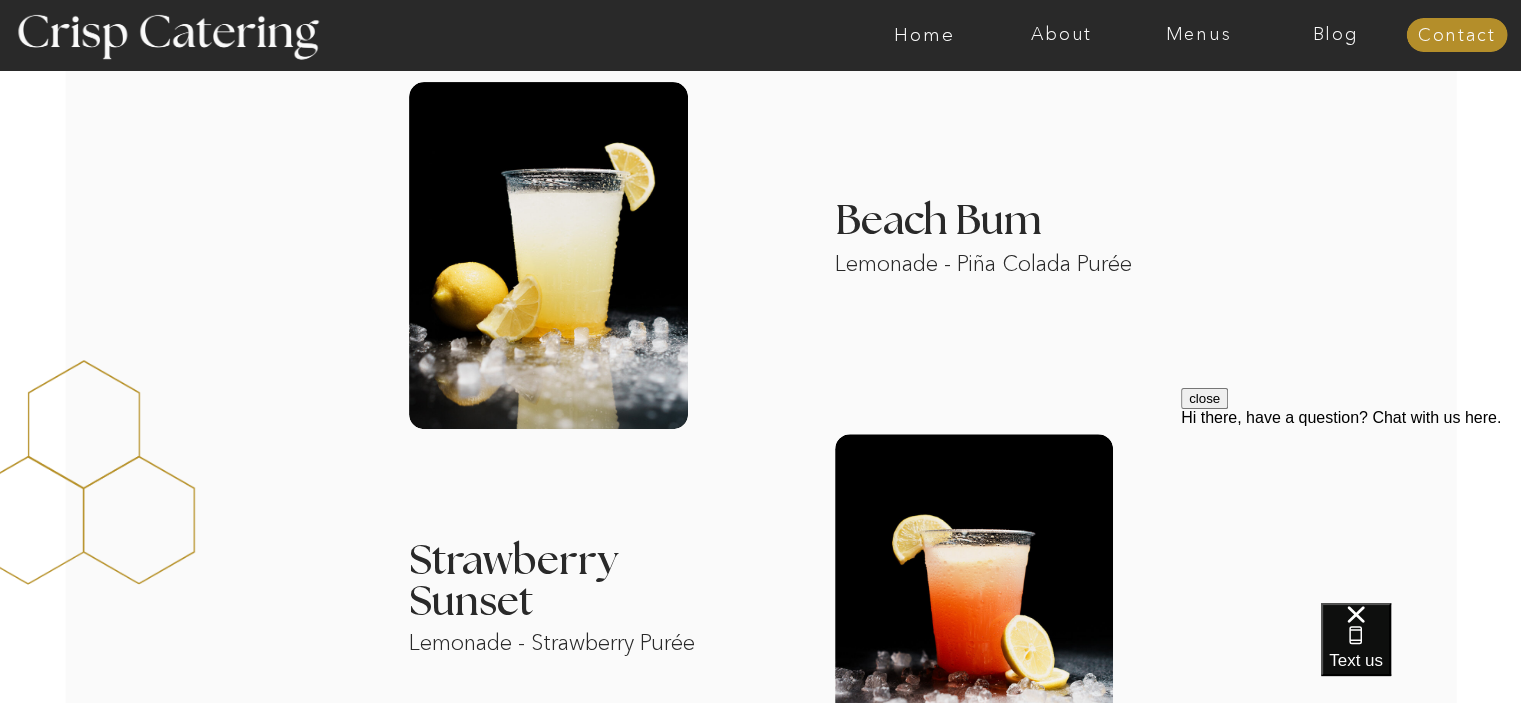 scroll, scrollTop: 0, scrollLeft: 0, axis: both 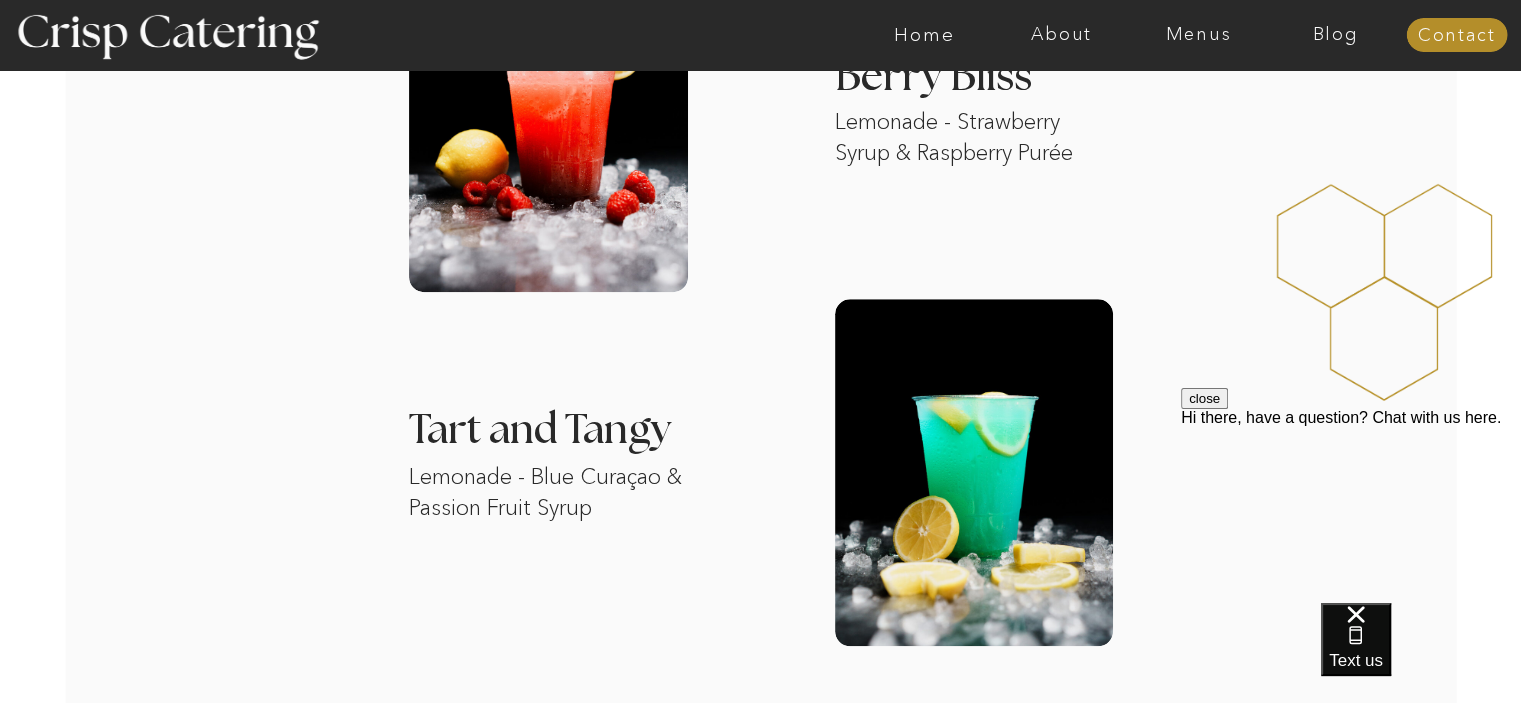 click on "About Home Menus Contact Blog About Crisp Crisp Cares Reviews faq About Home Menus Contact Blog Winter (Sep-Feb) Summer (Mar-Aug) About Home Menus Contact Blog Four Course Dream Love our soda bar but craving something even more refreshing? Our irresistible lemonade bar is just what you need. Featuring six vibrant blends and unique combinations with our signature, crave-worthy lemonade, it's the perfect addition to any summer event. When life gives you lemons, order Crisp Catering's lemonade bar! See menu below. Lemonade Bar Book Now $4/guest Lemonade - Piña Colada Purée Beach Bum Lemonade - Strawberry Purée Strawberry Sunset Lemonade - Strawberry Syrup & Raspberry Purée Berry Bliss Lemonade - Blue Curaçao & Passion Fruit Syrup Tart and Tangy Lemonade - Pomegranate Syrup & Peach Purée Lemonade - Vanilla Syrup & Mango Purée Krazy Daze Pomegranate Punch Donut Bar Fry Bar Taco Bar What pairs well with the Lemonade Bar Summer Menu Book Now Thank you for getting in touch. Privacy Policy Terms and Conditions" at bounding box center (760, 1155) 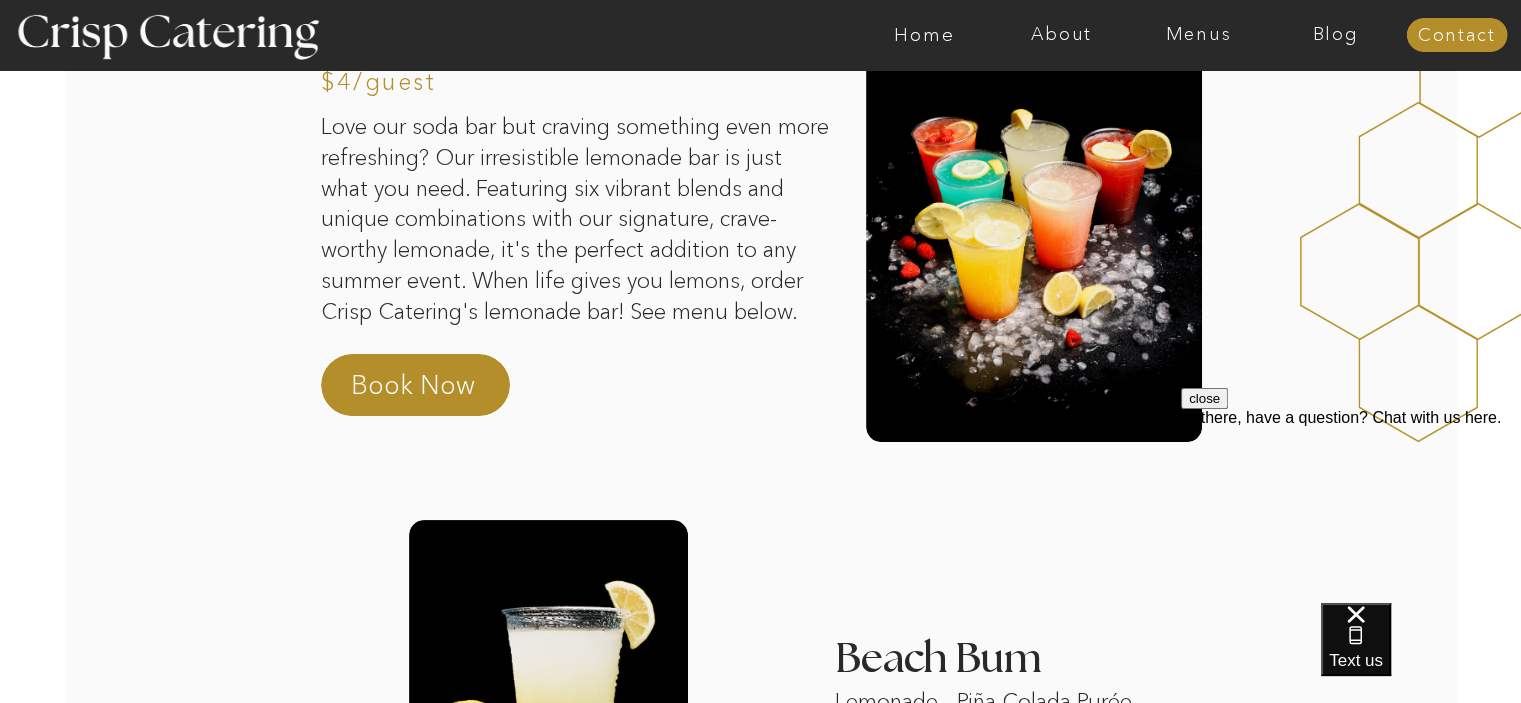scroll, scrollTop: 0, scrollLeft: 0, axis: both 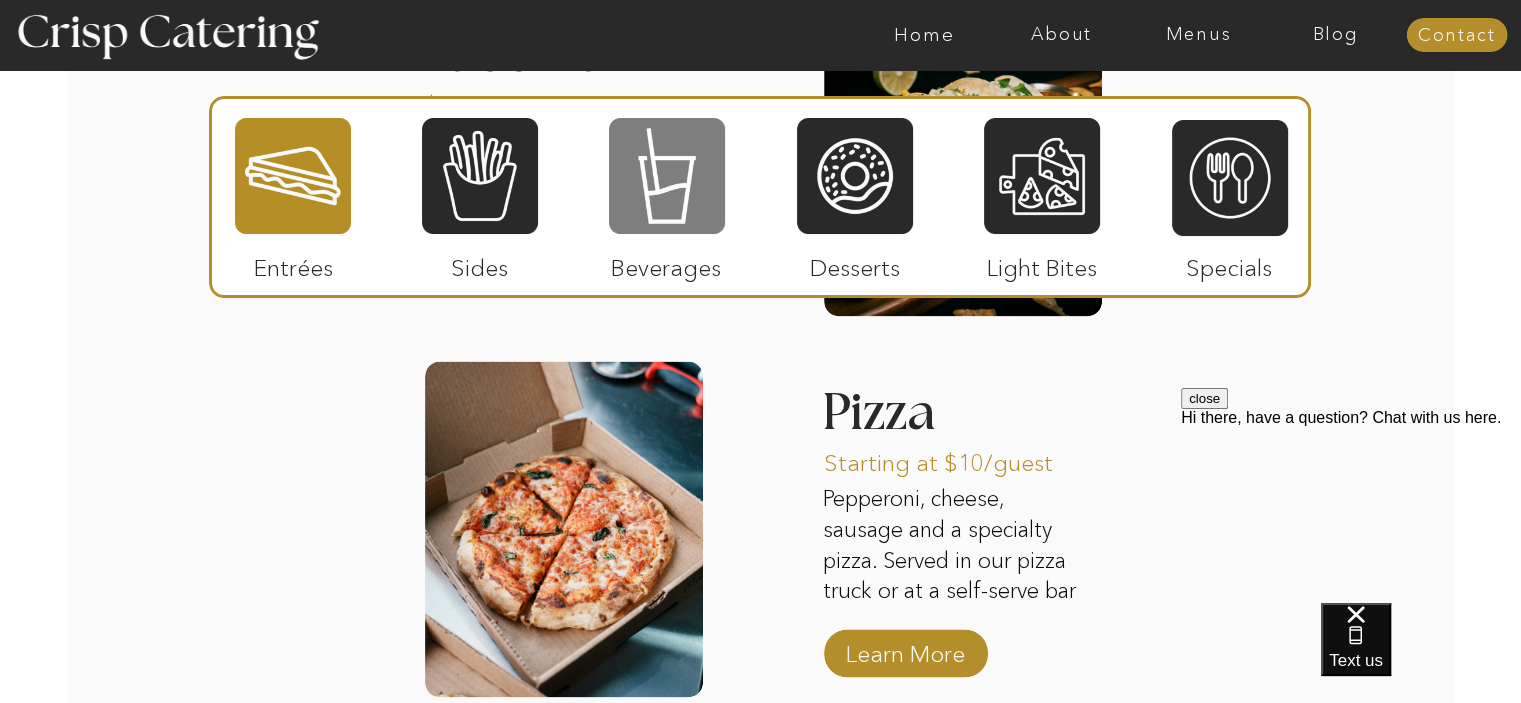 click at bounding box center [667, 176] 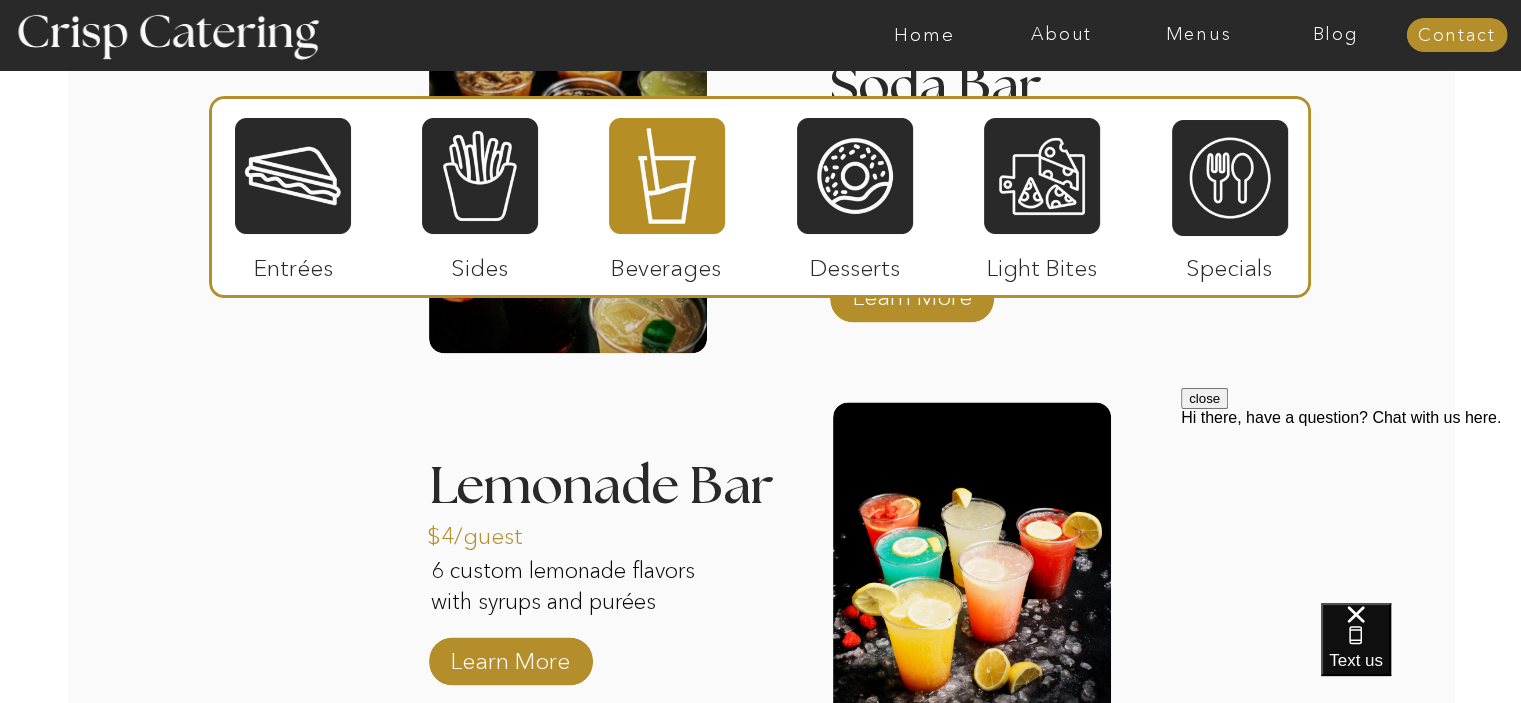 scroll, scrollTop: 2532, scrollLeft: 0, axis: vertical 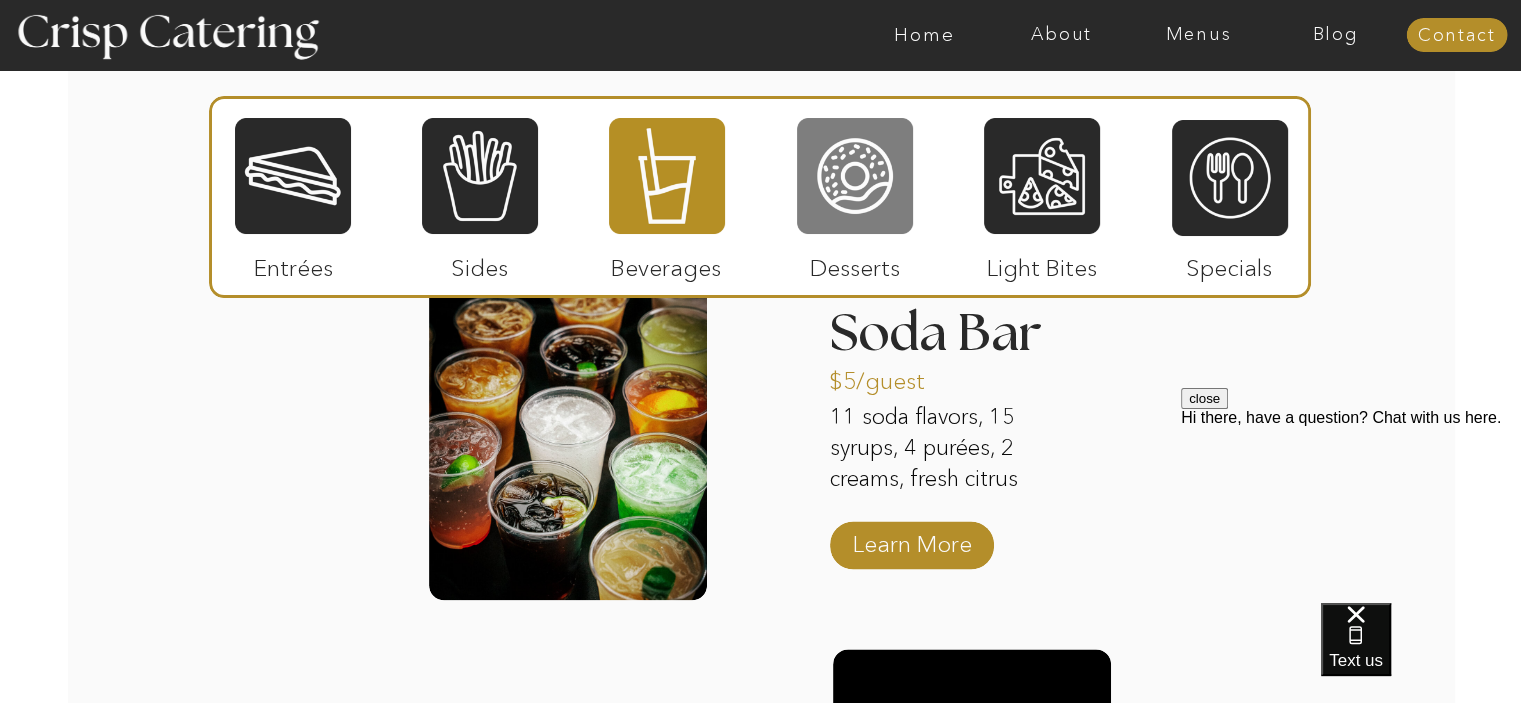 click at bounding box center [855, 176] 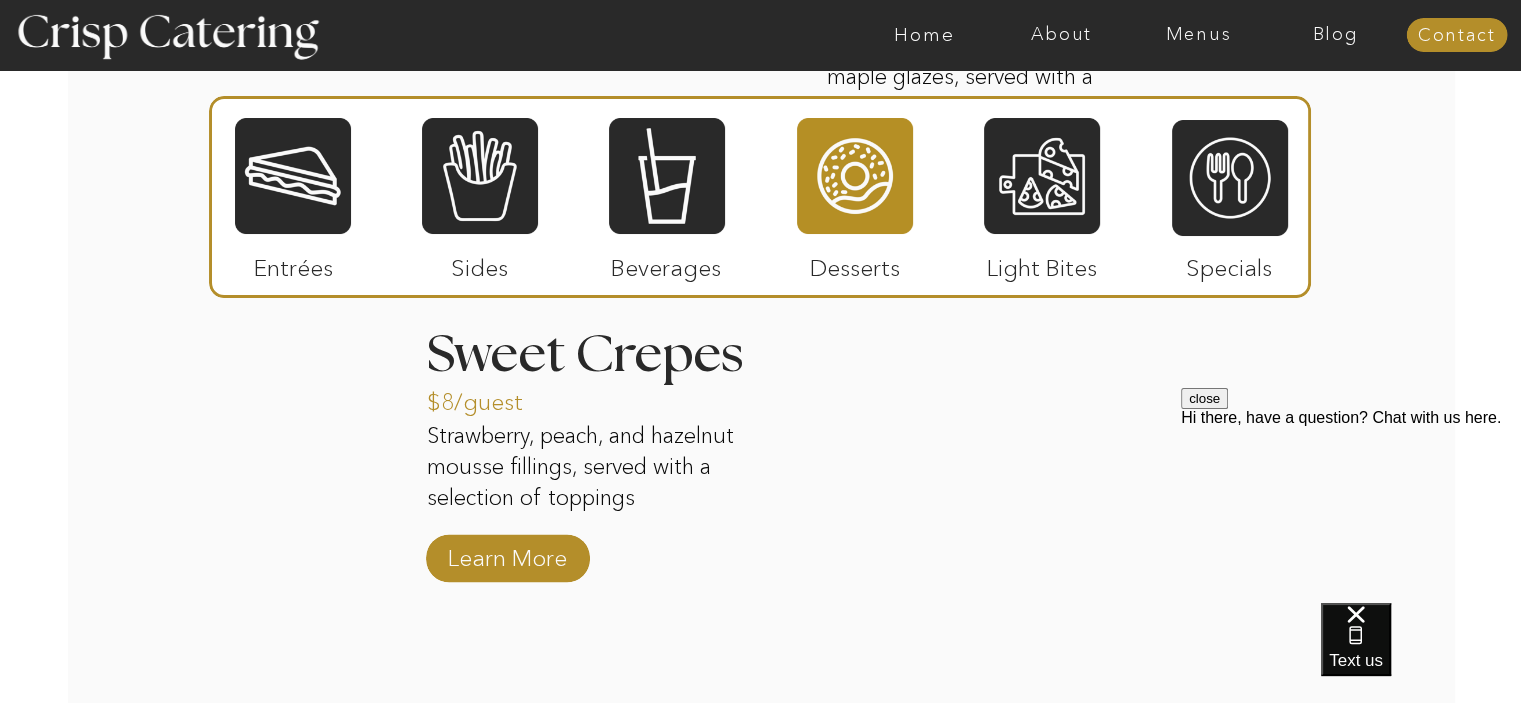 scroll, scrollTop: 2908, scrollLeft: 0, axis: vertical 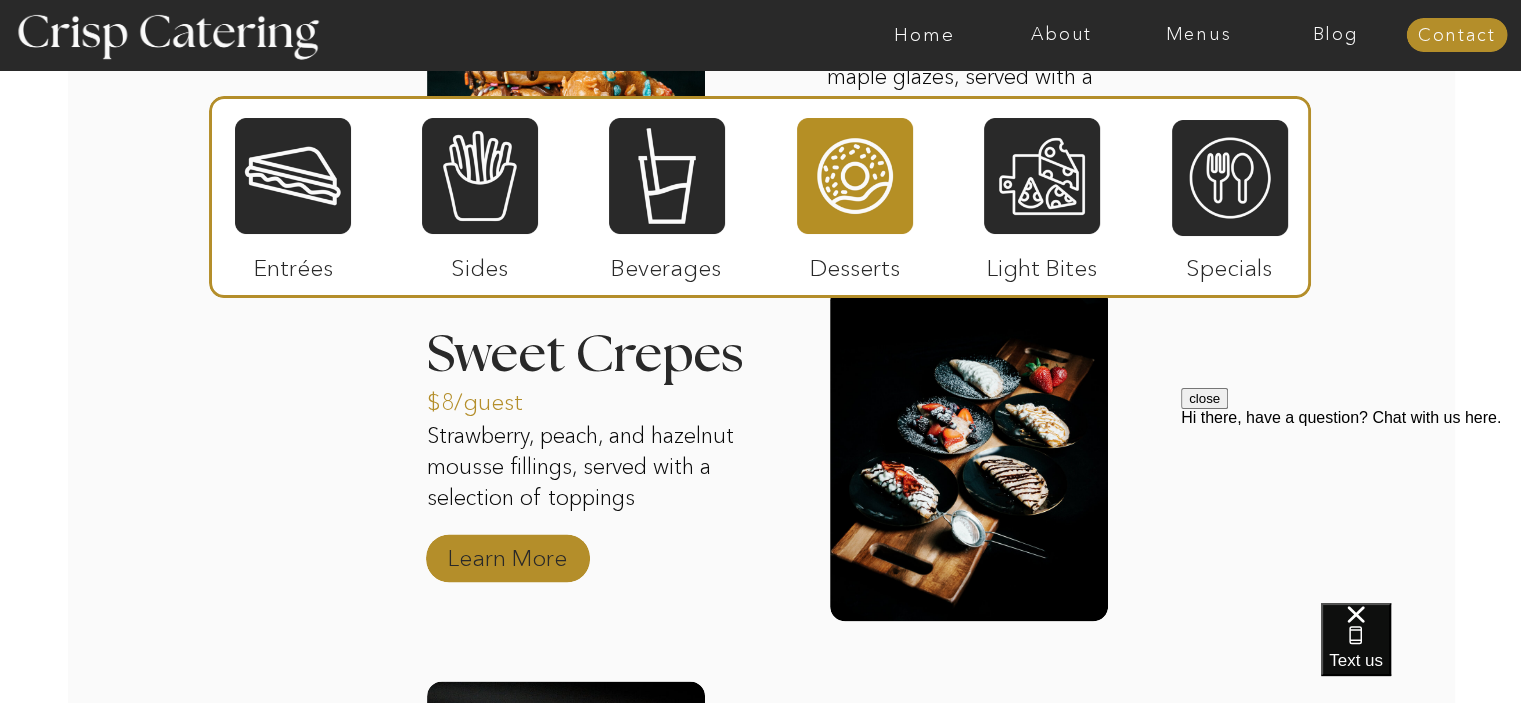 click on "Learn More" at bounding box center (507, 553) 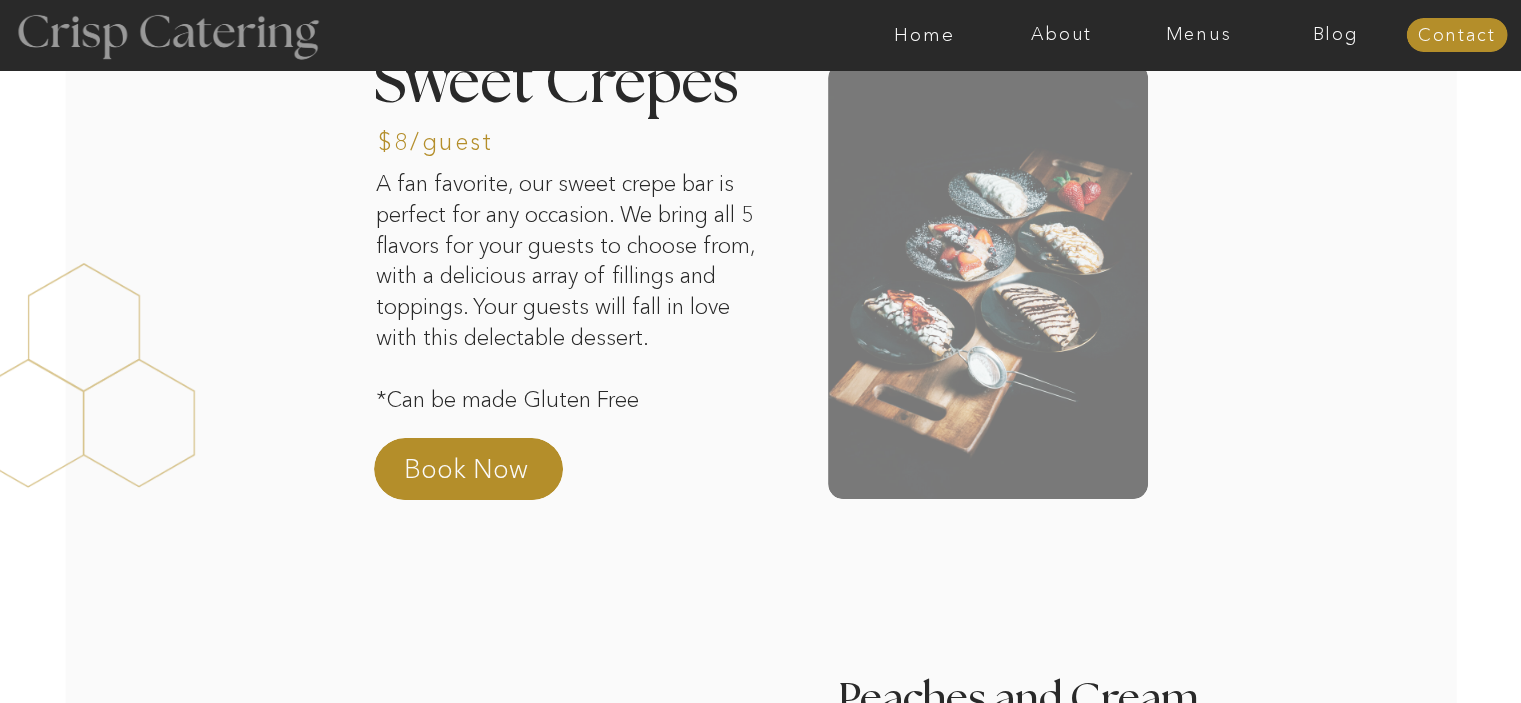 scroll, scrollTop: 0, scrollLeft: 0, axis: both 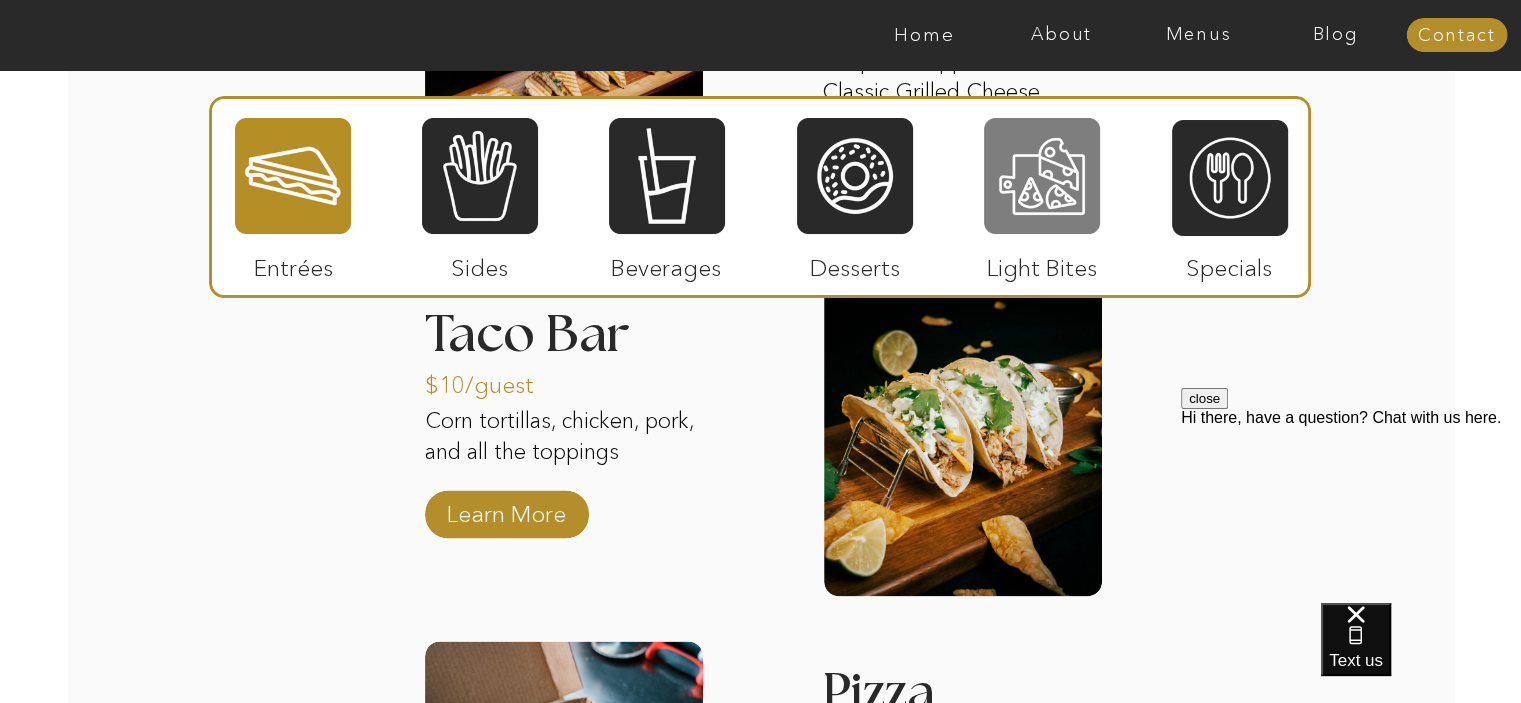 click at bounding box center [1042, 176] 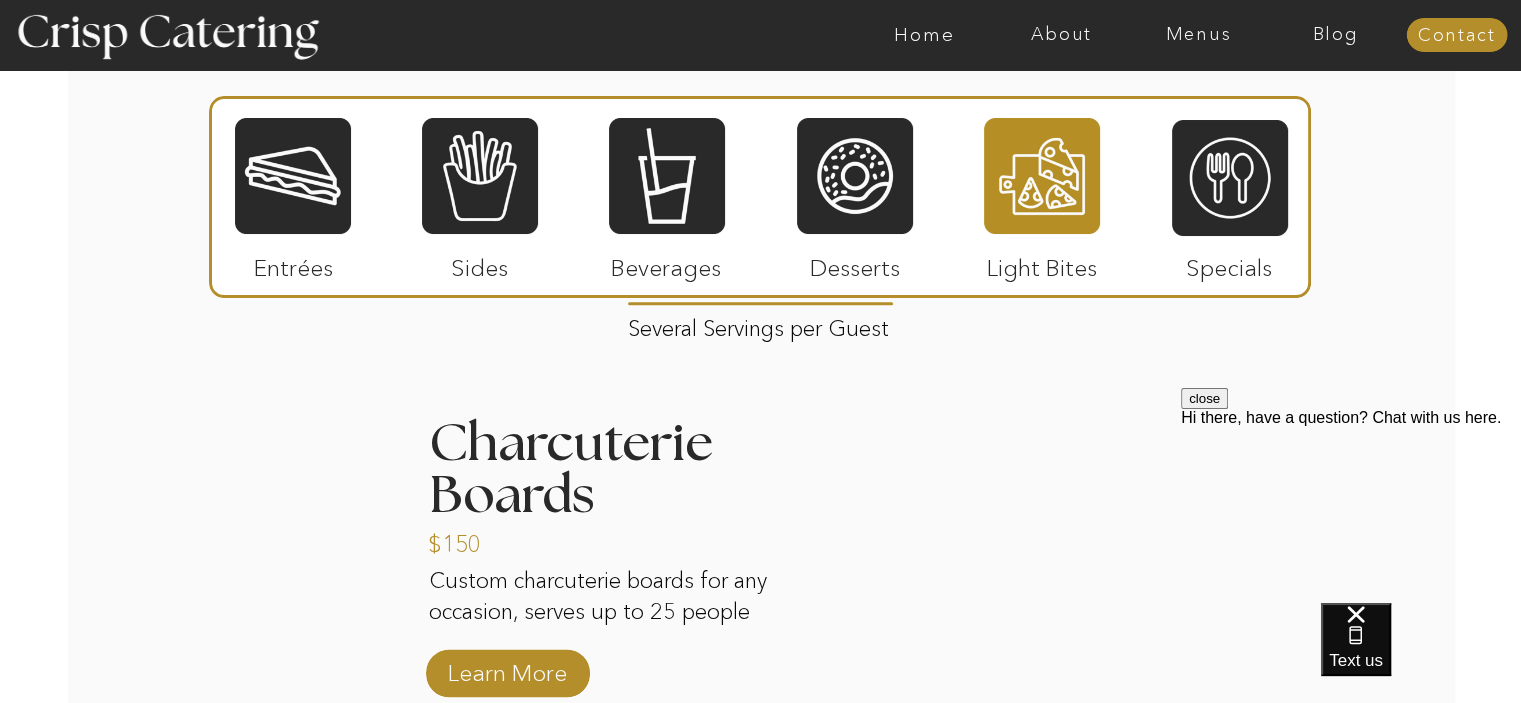 scroll, scrollTop: 2479, scrollLeft: 0, axis: vertical 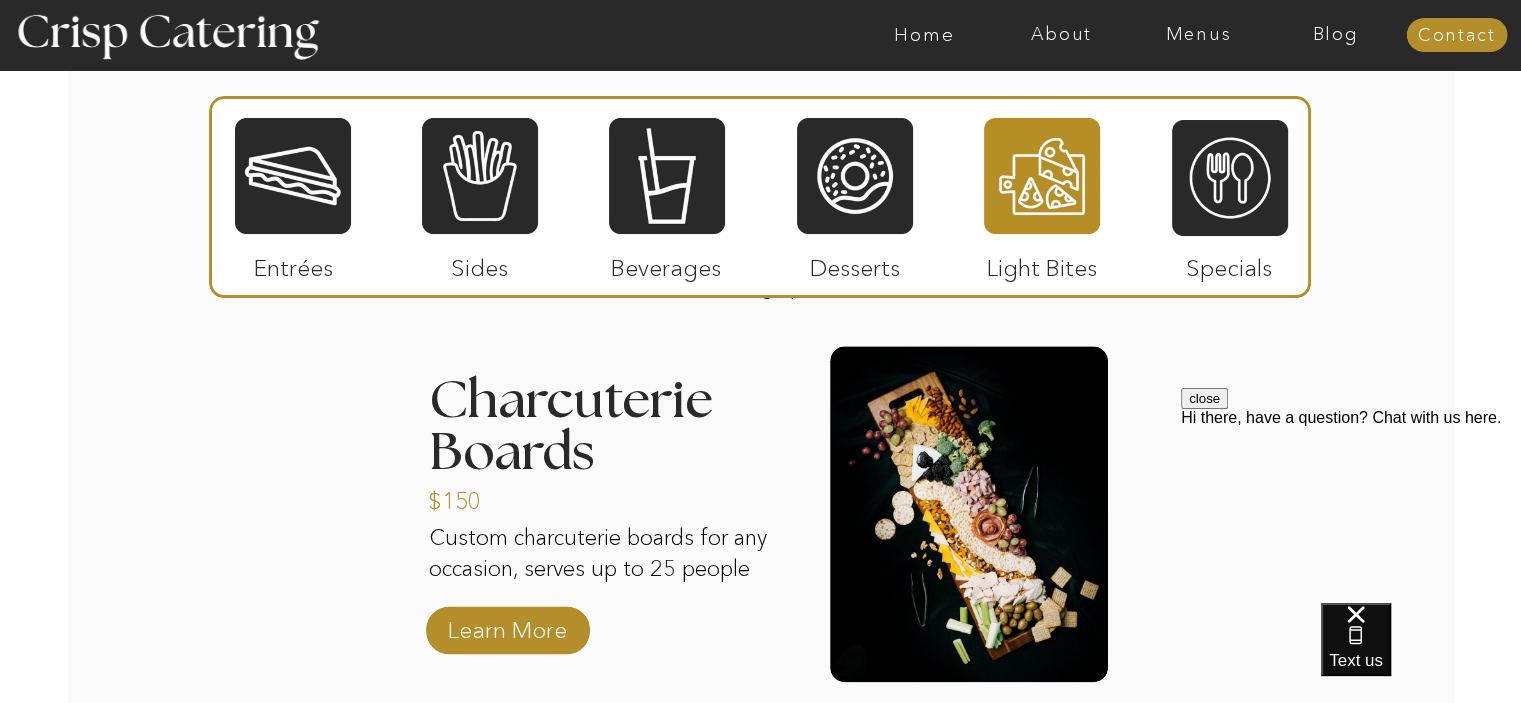 click on "Charcuterie Boards" at bounding box center (613, 427) 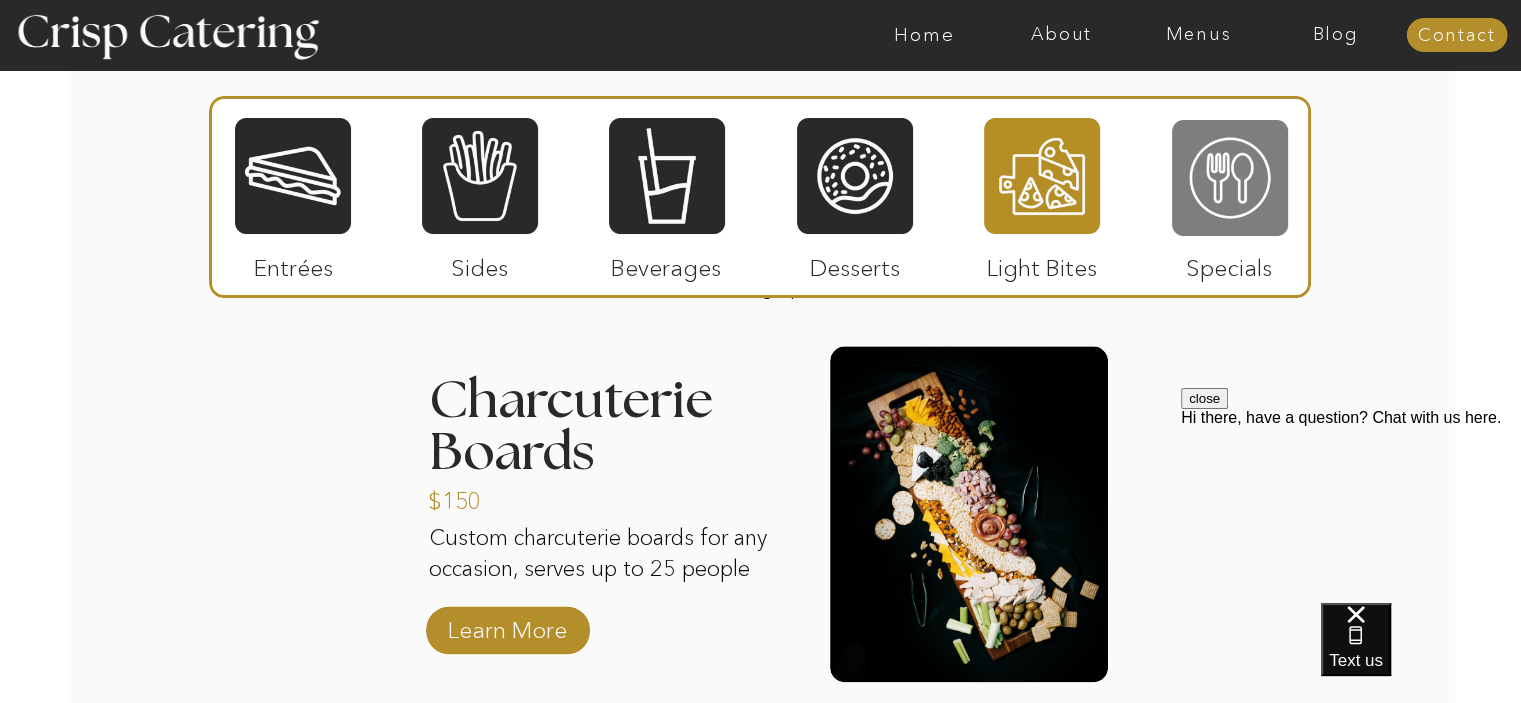 click at bounding box center [1230, 178] 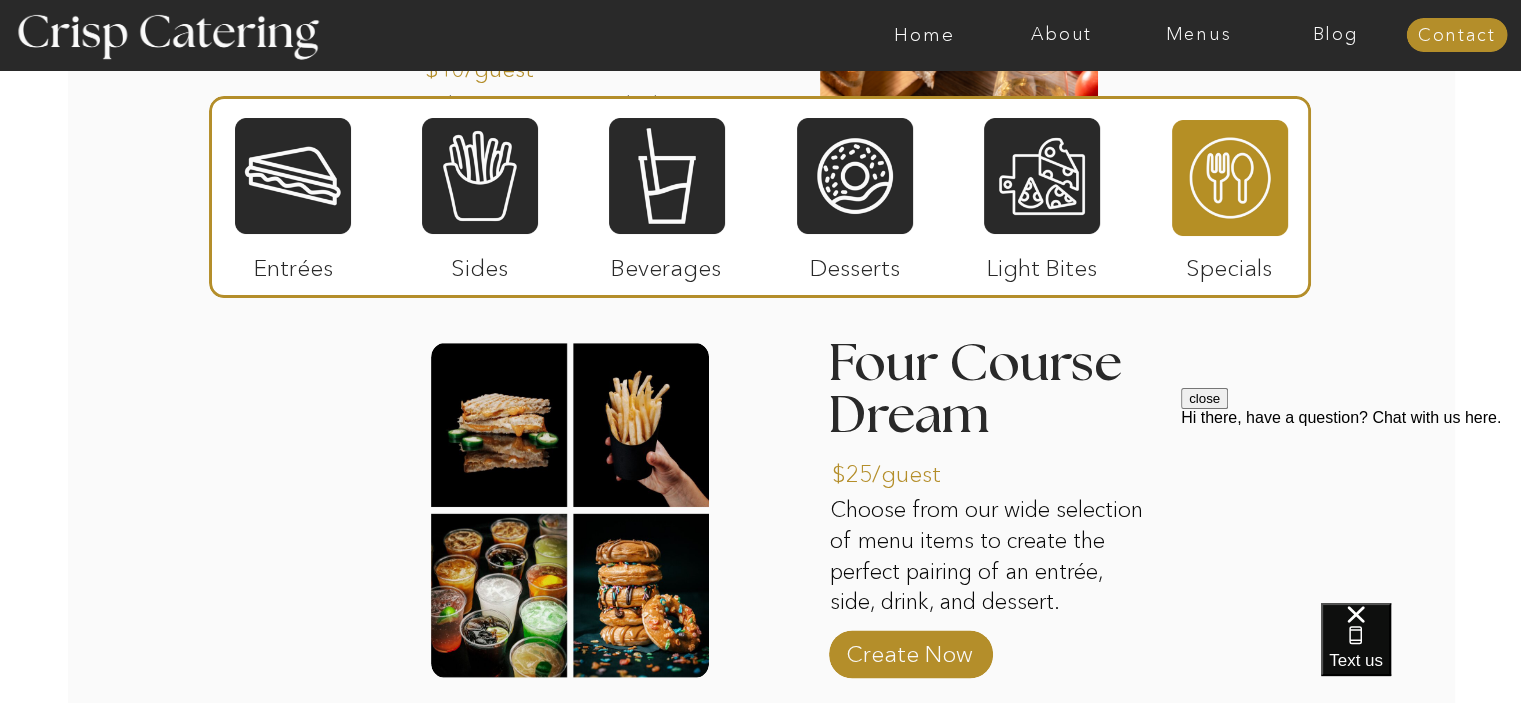 scroll, scrollTop: 2860, scrollLeft: 0, axis: vertical 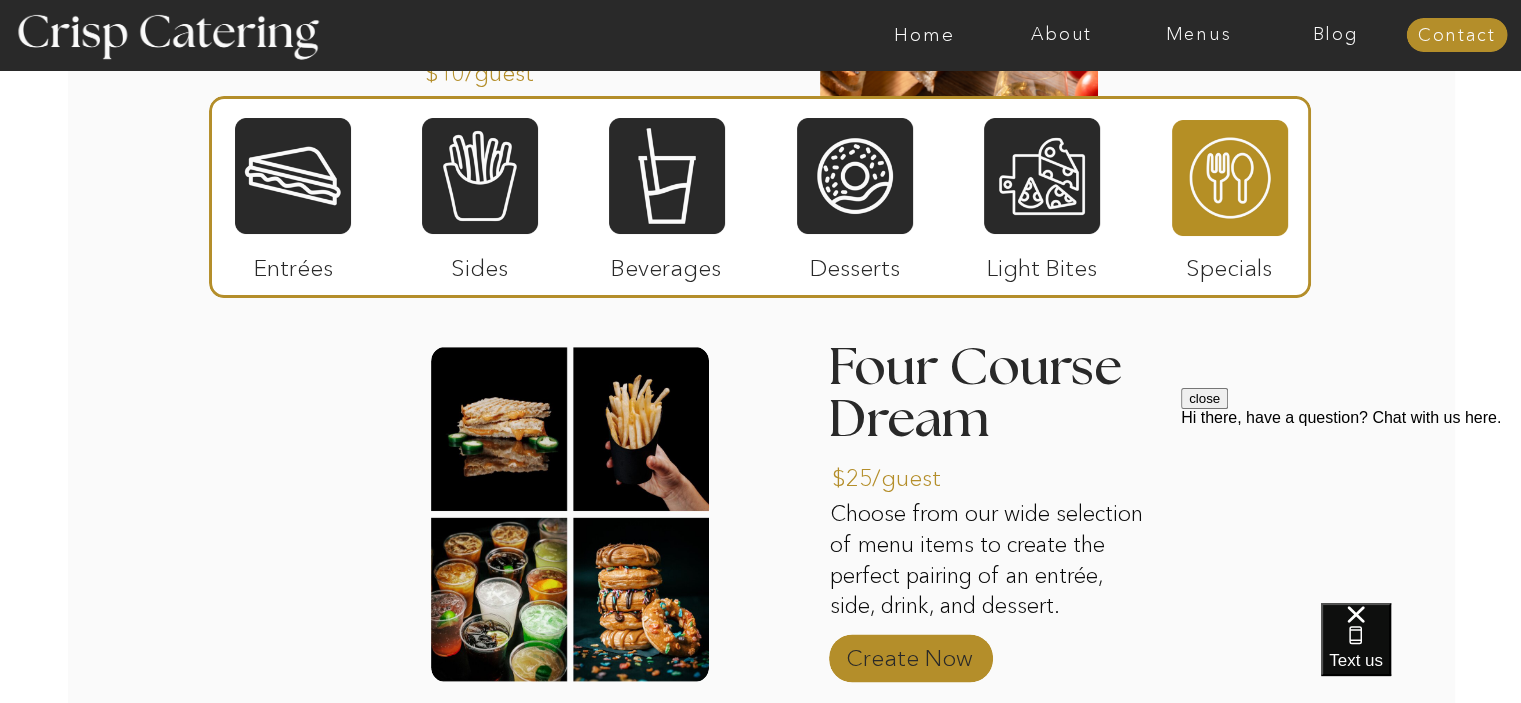 click on "Create Now" at bounding box center [909, 653] 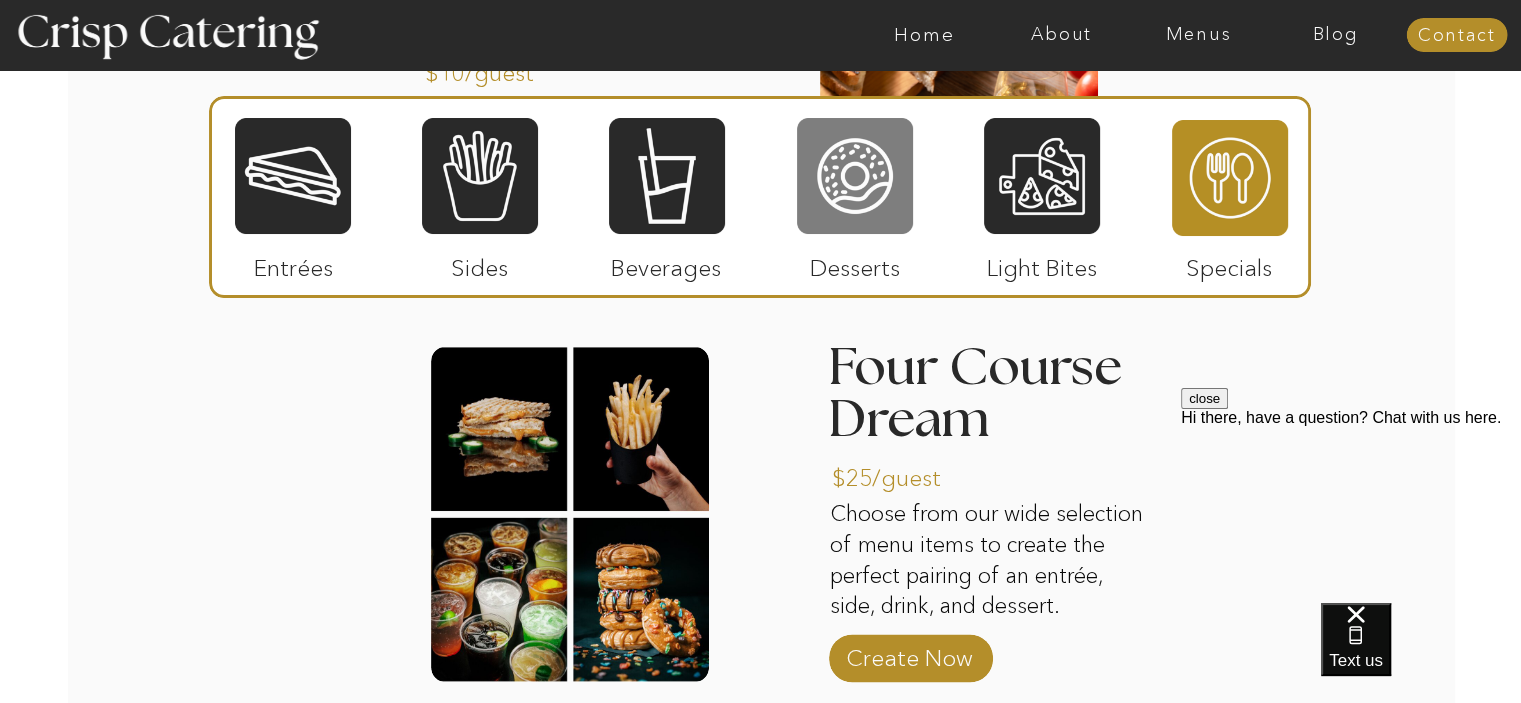 click at bounding box center (855, 176) 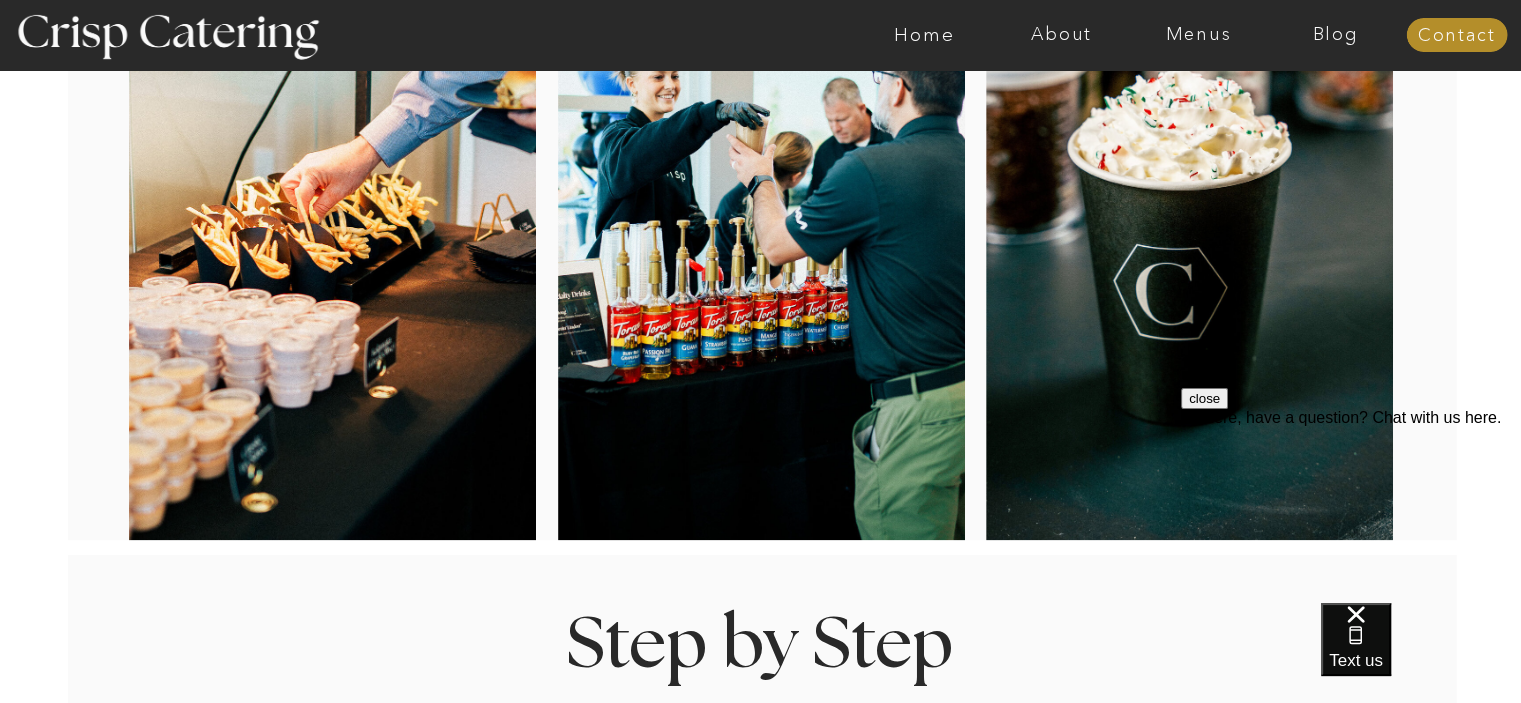 scroll, scrollTop: 352, scrollLeft: 0, axis: vertical 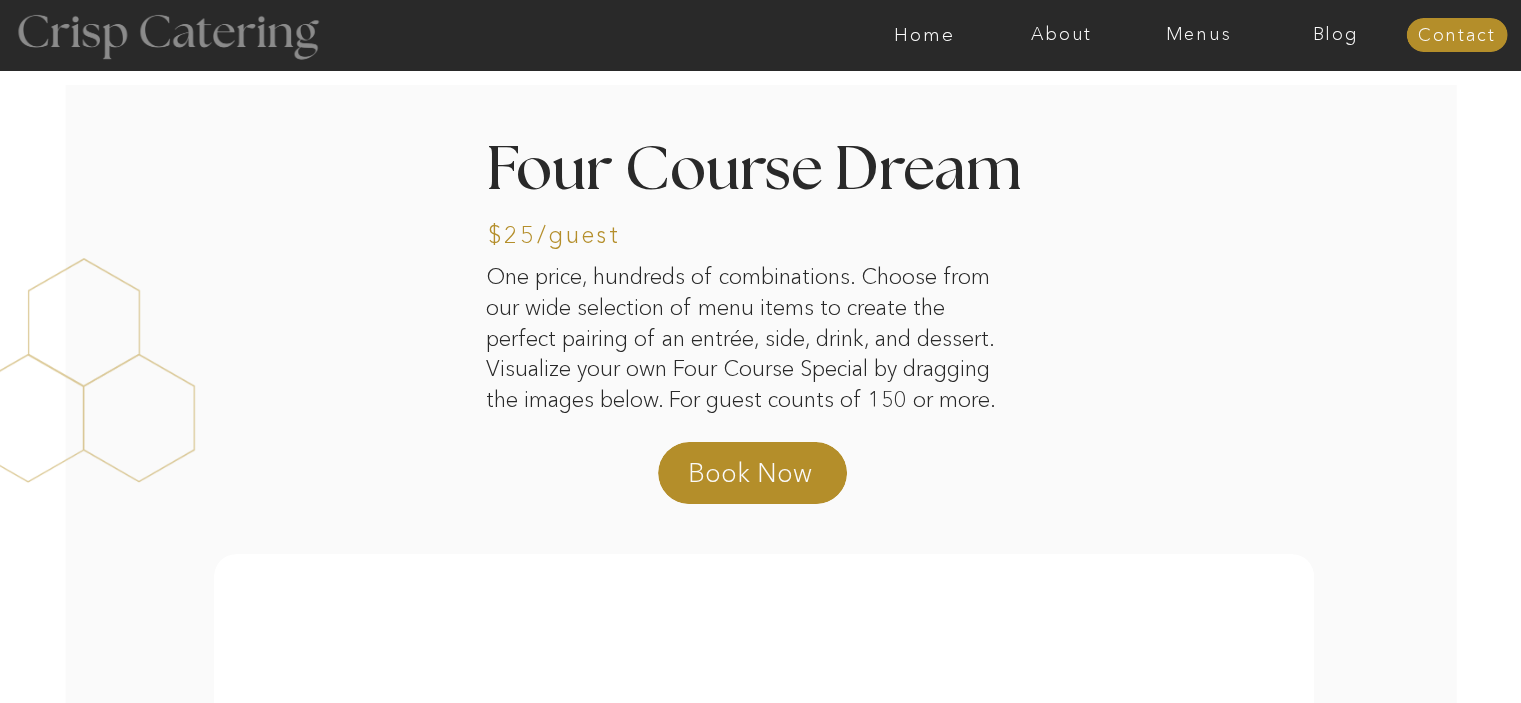 click on "About Home Menus Contact Blog About Crisp Crisp Cares Reviews faq About Home Menus Contact Blog Winter (Sep-Feb) Summer (Mar-Aug) About Home Menus Contact Blog Four Course Dream One price, hundreds of combinations. Choose from our wide selection of menu items to create the perfect pairing of an entrée, side, drink, and dessert. Visualize your own Four Course Special by dragging the images below. For guest counts of 150 or more. Four Course Dream Book Now $25/guest Paninis, Taco Bar, or Pizza Entrees Rosemary Garlic Fries, Tossed Salads, Chips & Dip, or Soup Bar Sides Soda Bar, Lemonade Bar, or Hot Cocoa Bar Drinks Donut Bar, Sweet Crepes, or Churro Donuts Desserts Pairing Options Choose one from each category, any combination is always $25/guest. One price, hundreds of combinations. Choose from our wide selection of menu items to create the perfect pairing of an entrée, side, drink, and dessert. Visualize your own Four Course Special by dragging the images below. For guest counts of 150 or more. Book Now" at bounding box center [760, 2267] 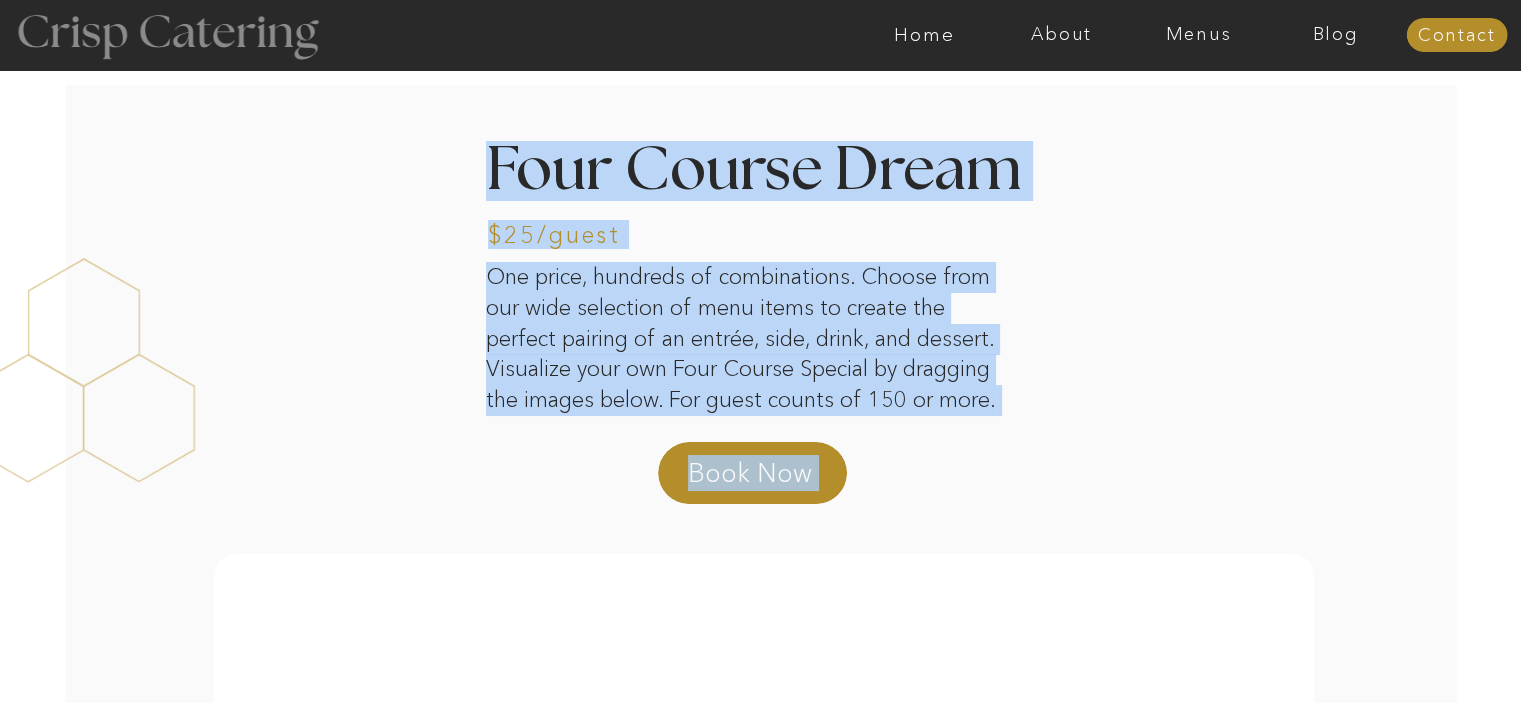 scroll, scrollTop: 0, scrollLeft: 0, axis: both 